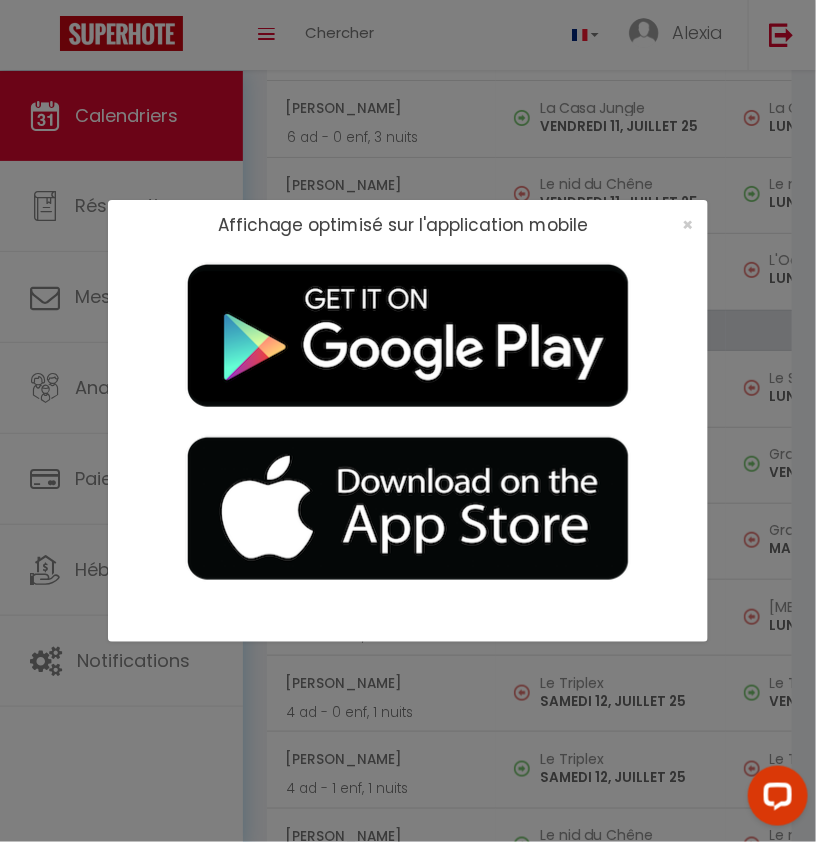 scroll, scrollTop: 0, scrollLeft: 0, axis: both 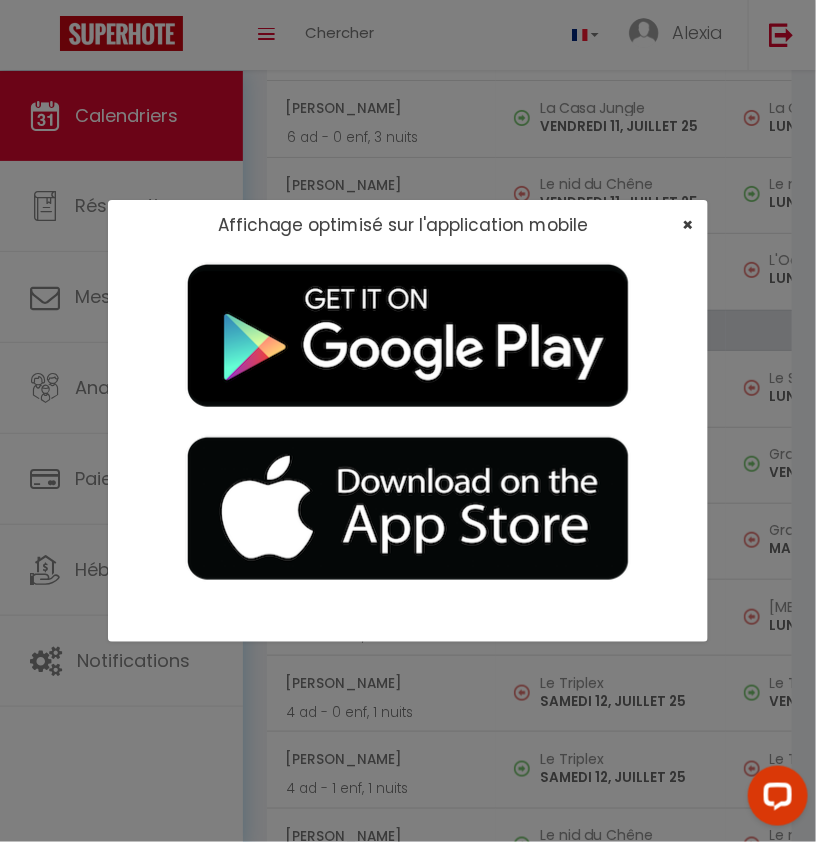 click on "×" at bounding box center (687, 224) 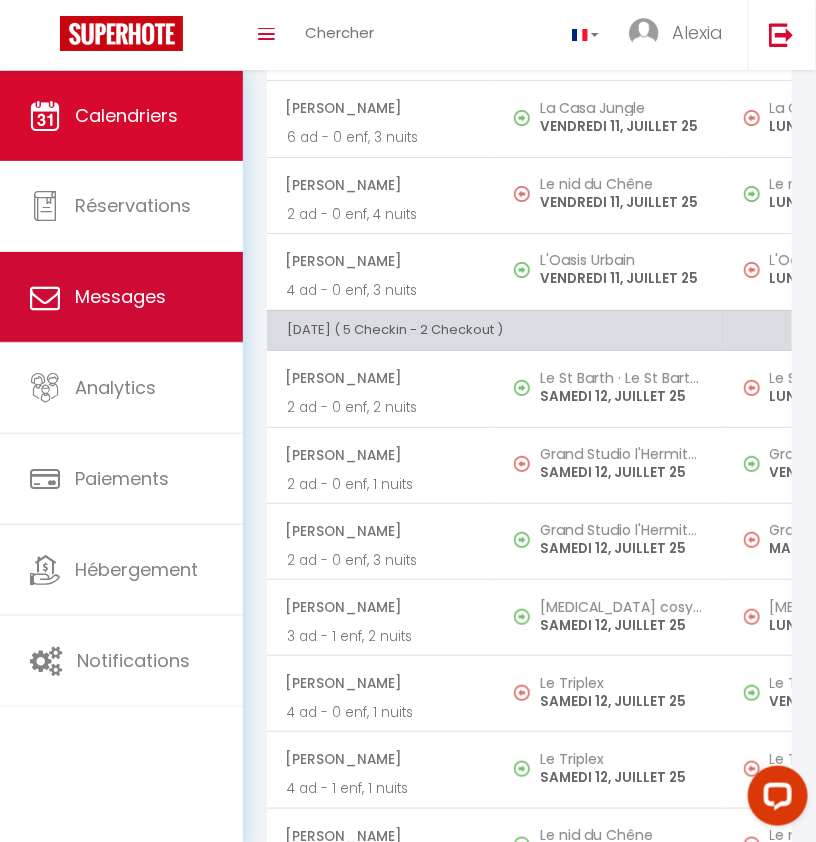 click on "Messages" at bounding box center [120, 296] 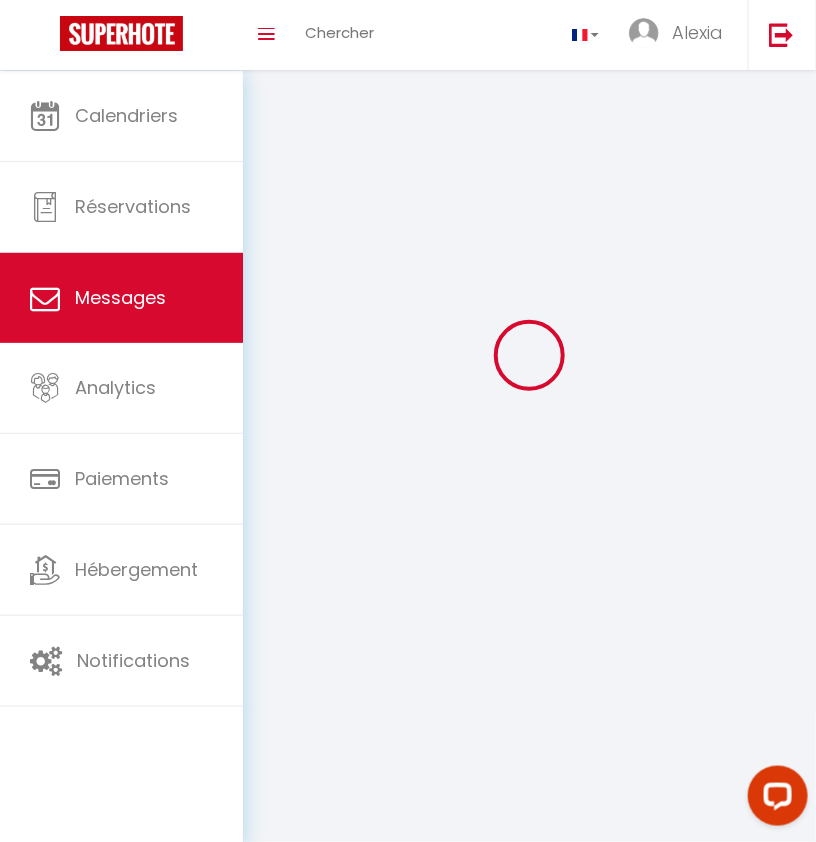 scroll, scrollTop: 0, scrollLeft: 0, axis: both 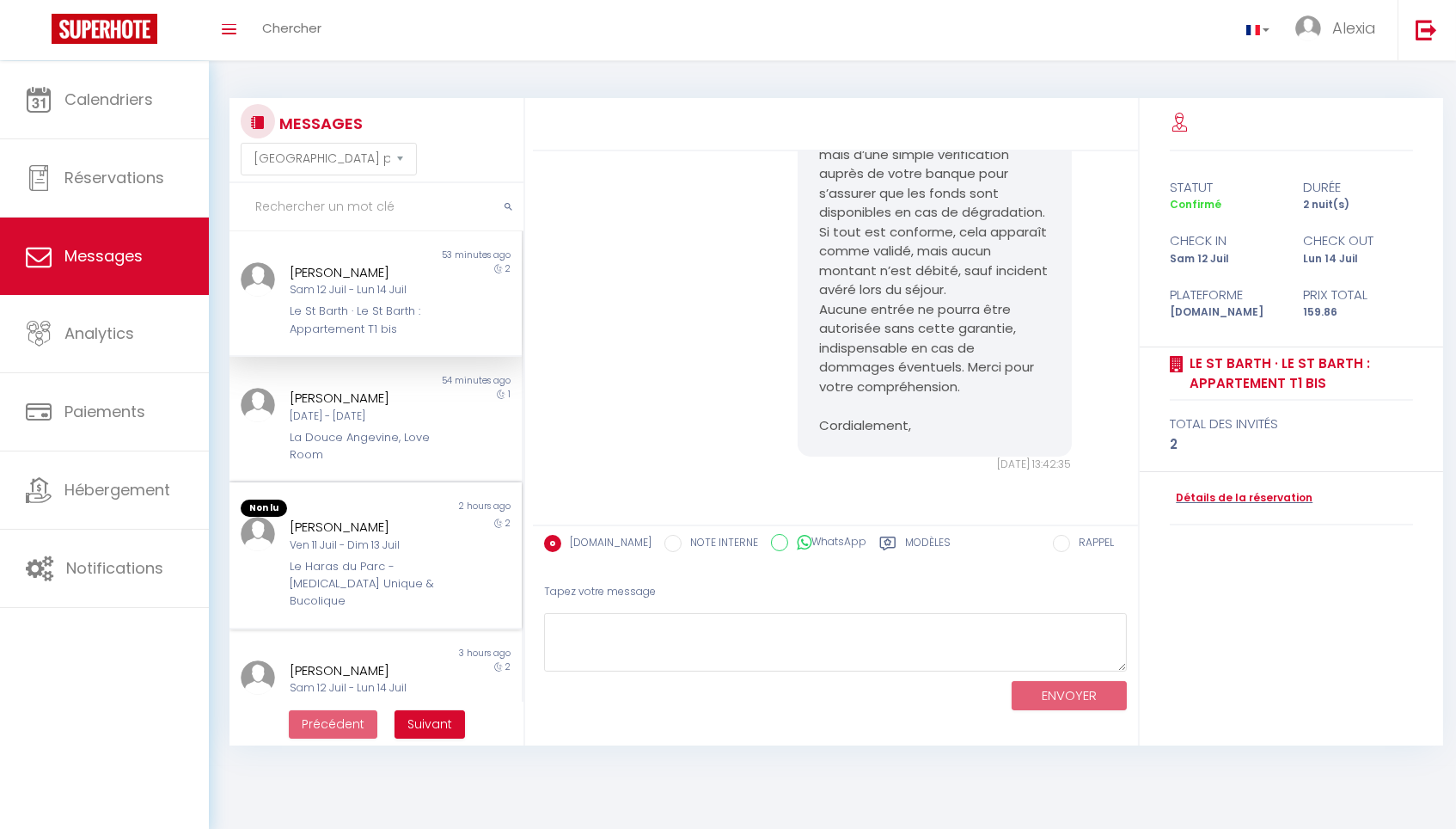 click on "[PERSON_NAME]" at bounding box center [364, 527] 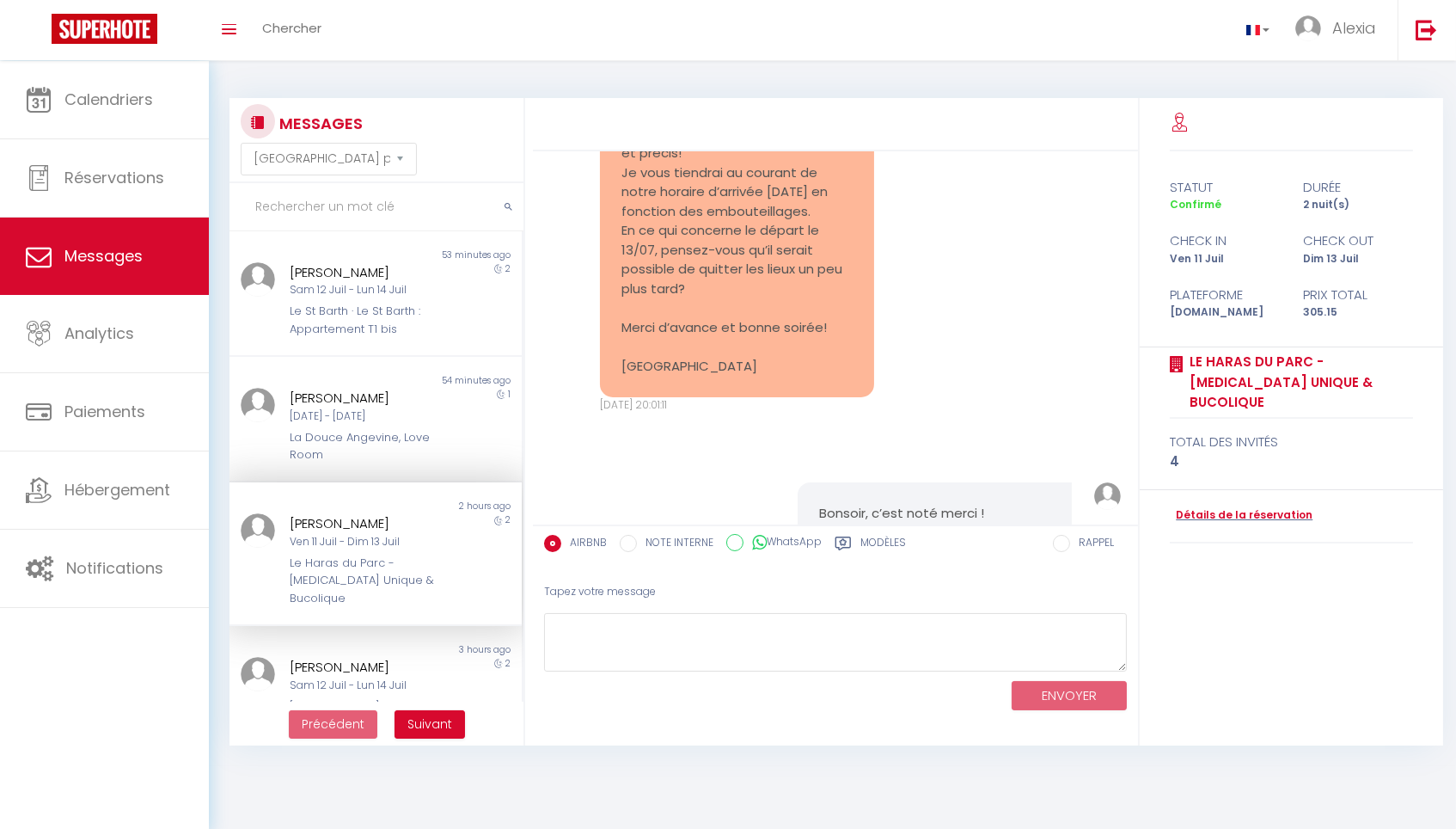 scroll, scrollTop: 3850, scrollLeft: 0, axis: vertical 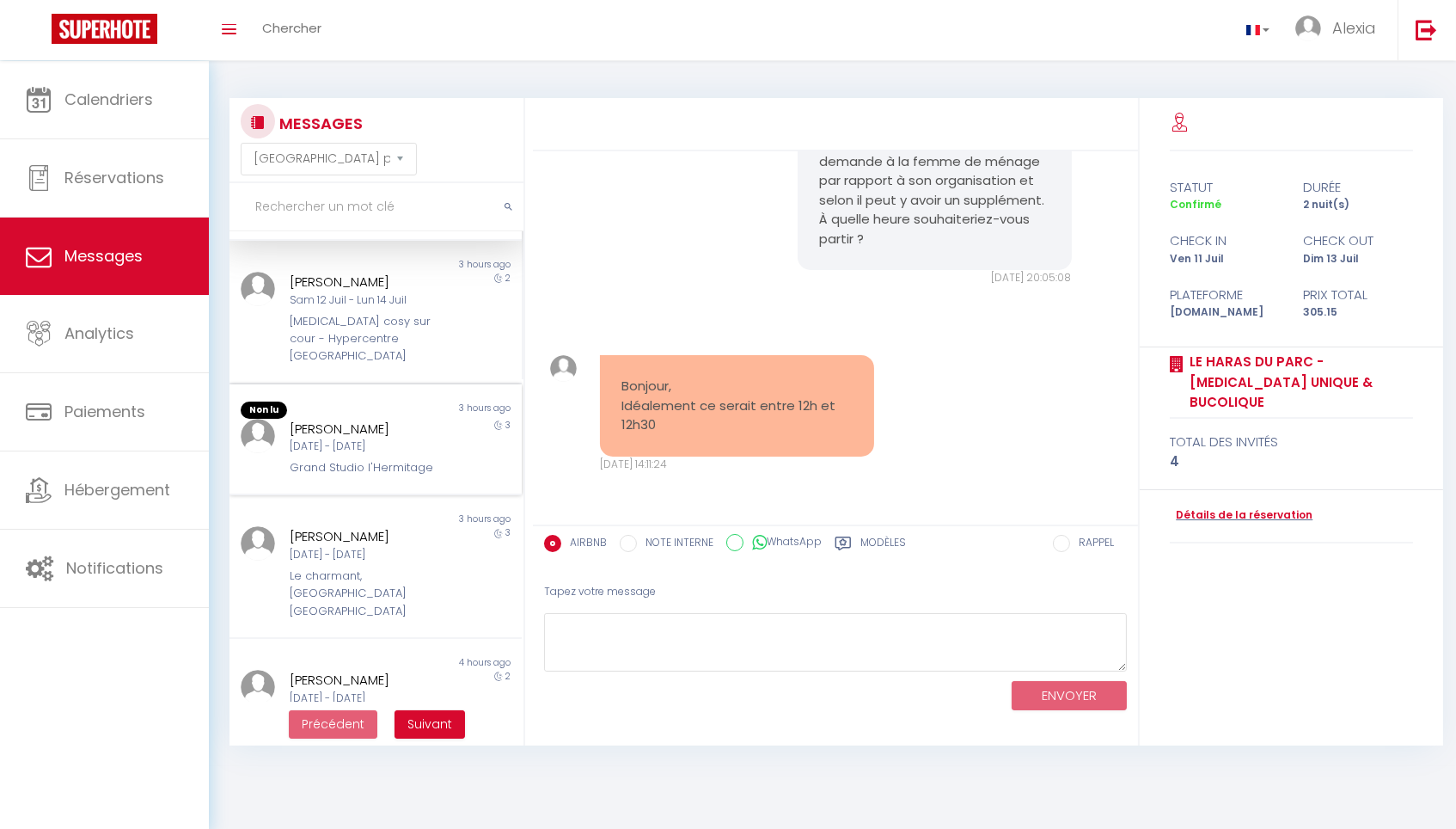 click on "[DATE] - [DATE]" at bounding box center [364, 446] 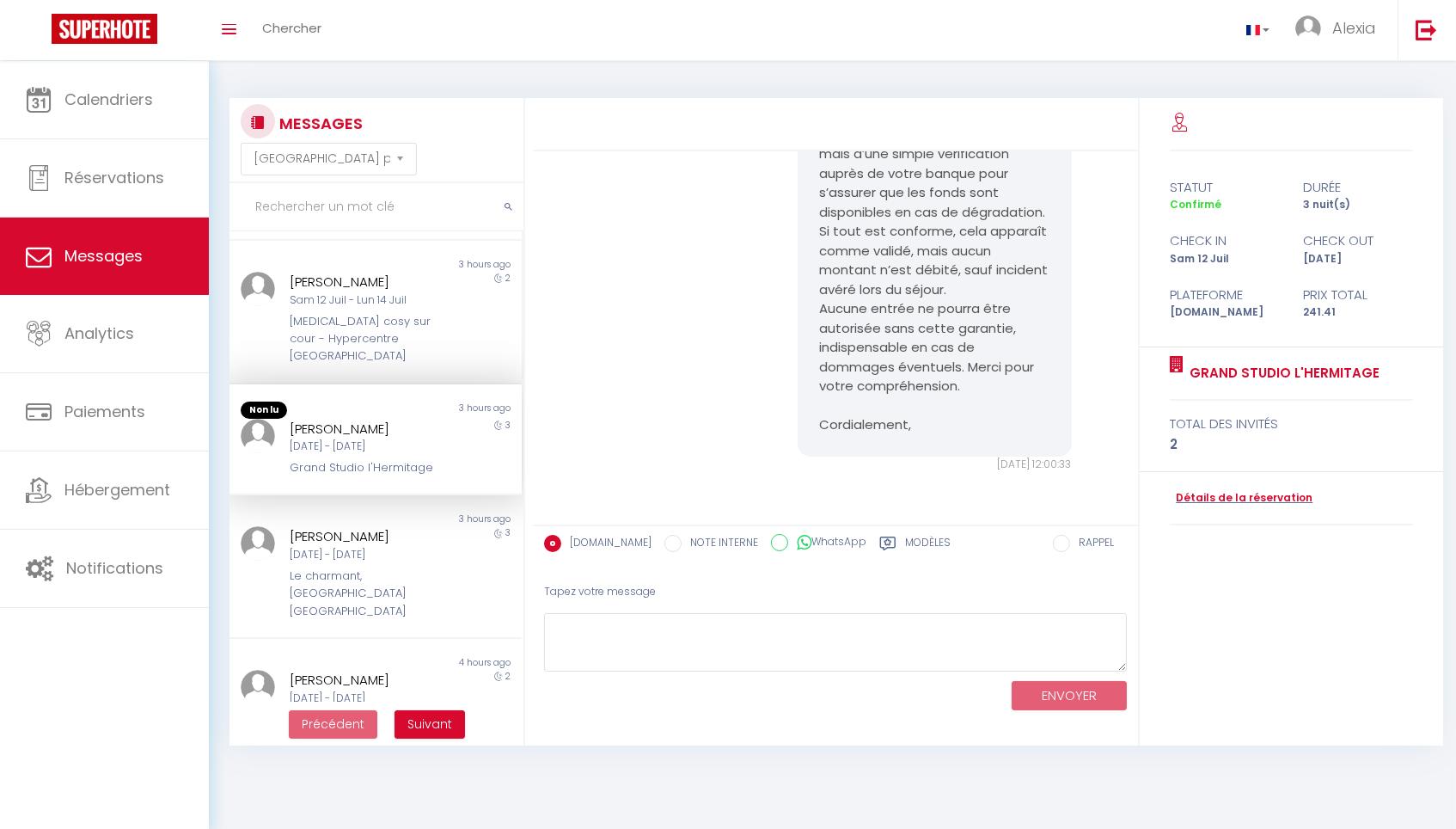 scroll, scrollTop: 3203, scrollLeft: 0, axis: vertical 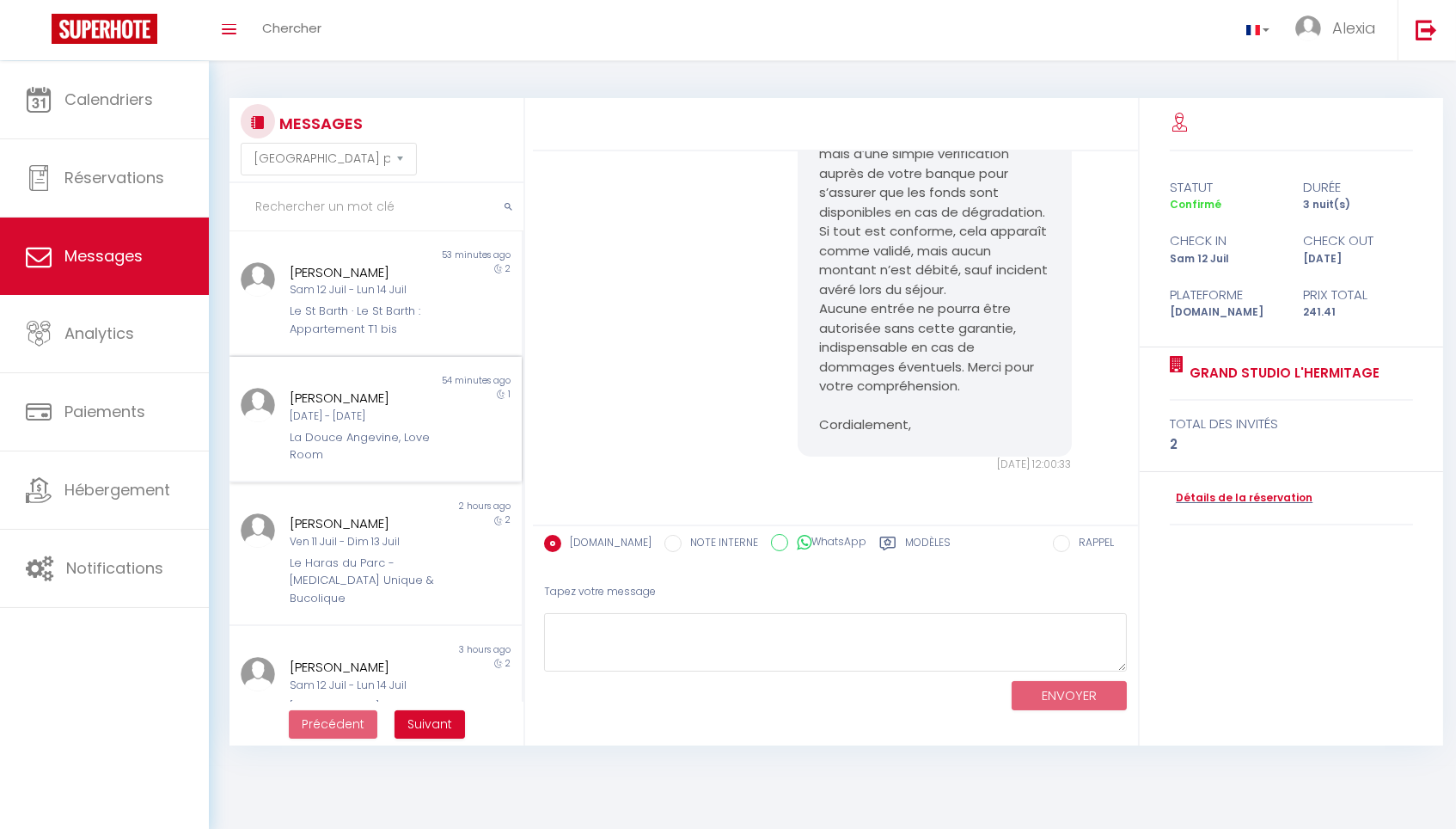 click on "La Douce Angevine, Love Room" at bounding box center [364, 446] 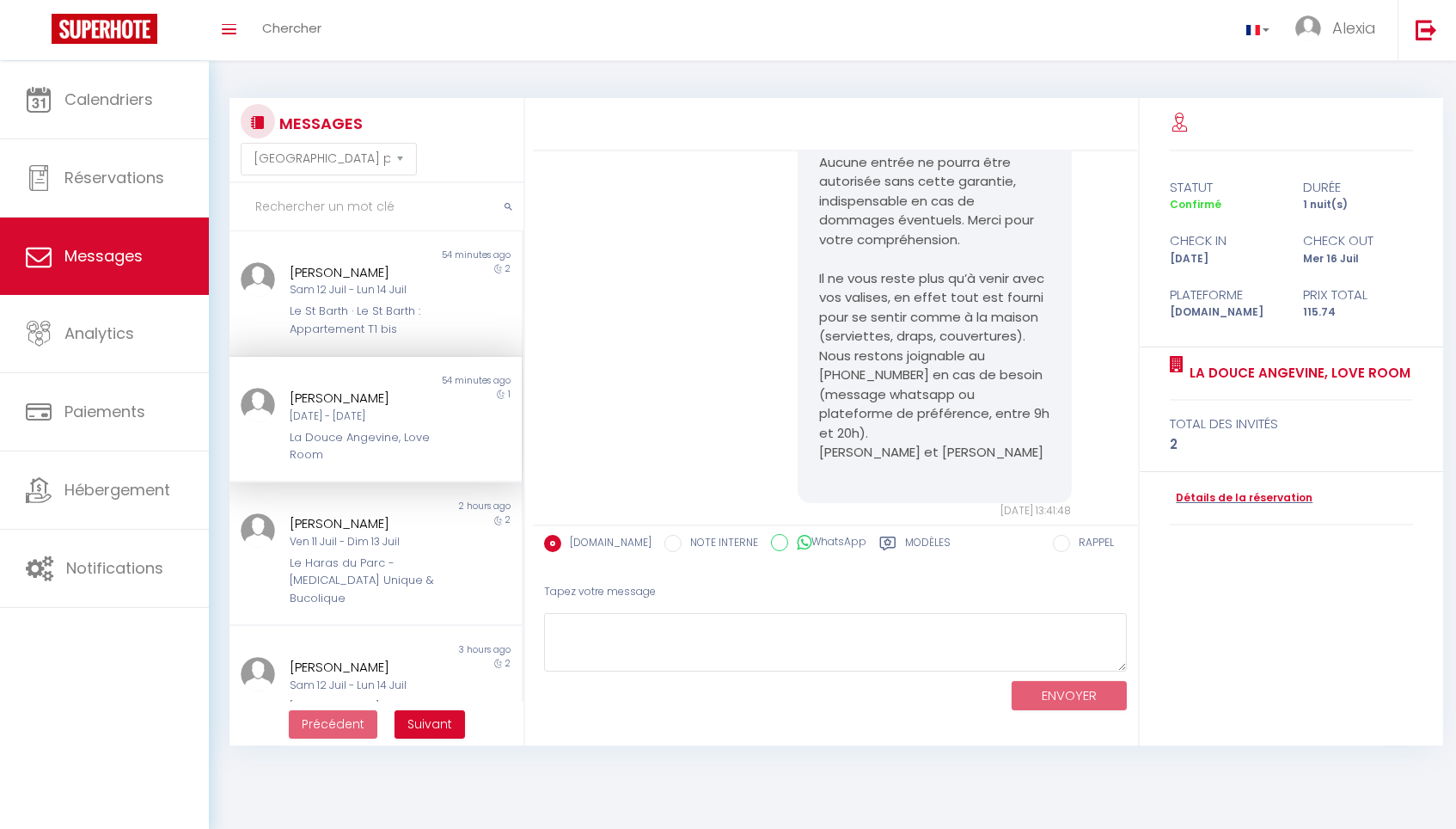 scroll, scrollTop: 1154, scrollLeft: 0, axis: vertical 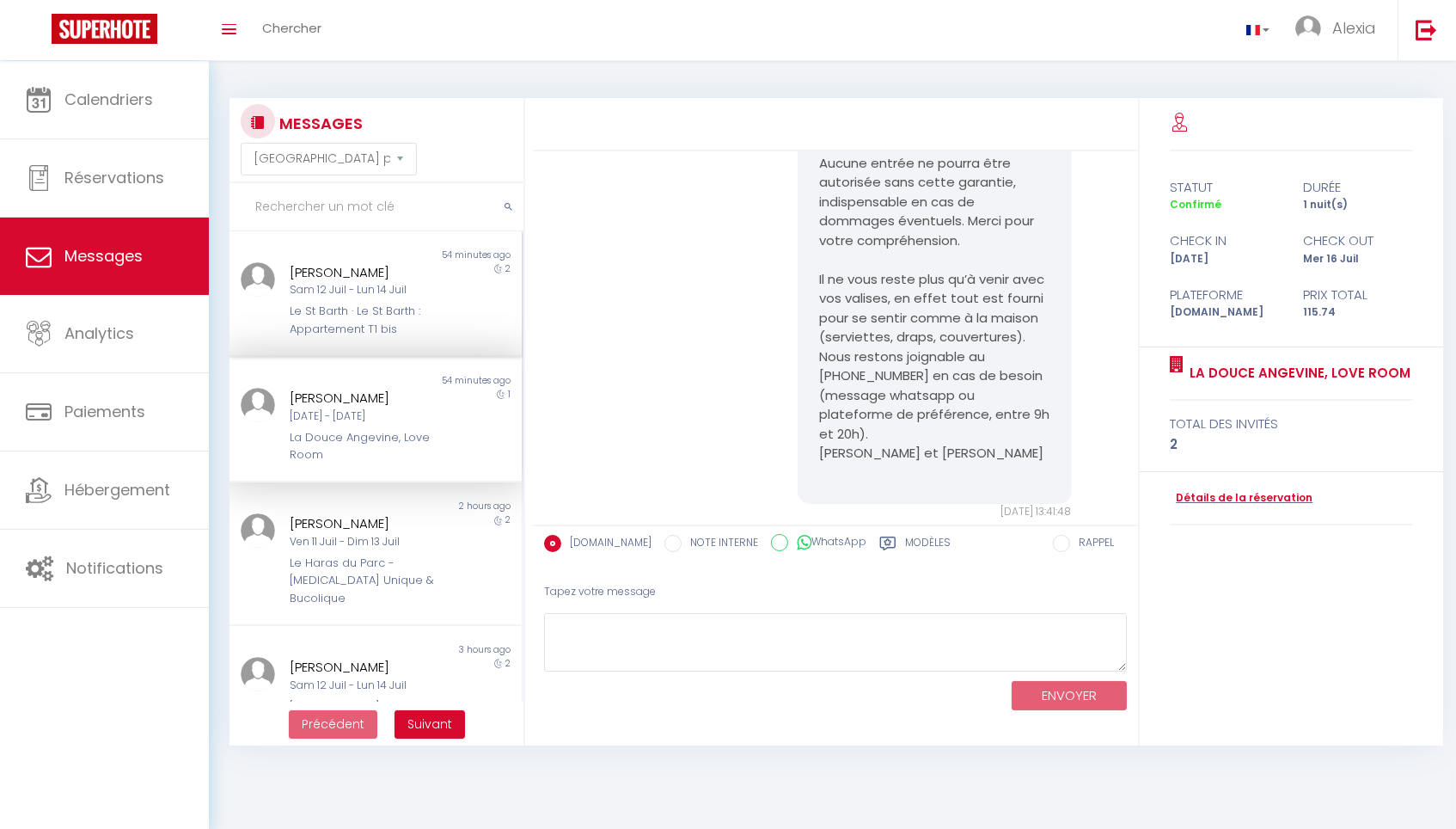 click on "Le St Barth · Le St Barth : Appartement T1 bis" at bounding box center [364, 320] 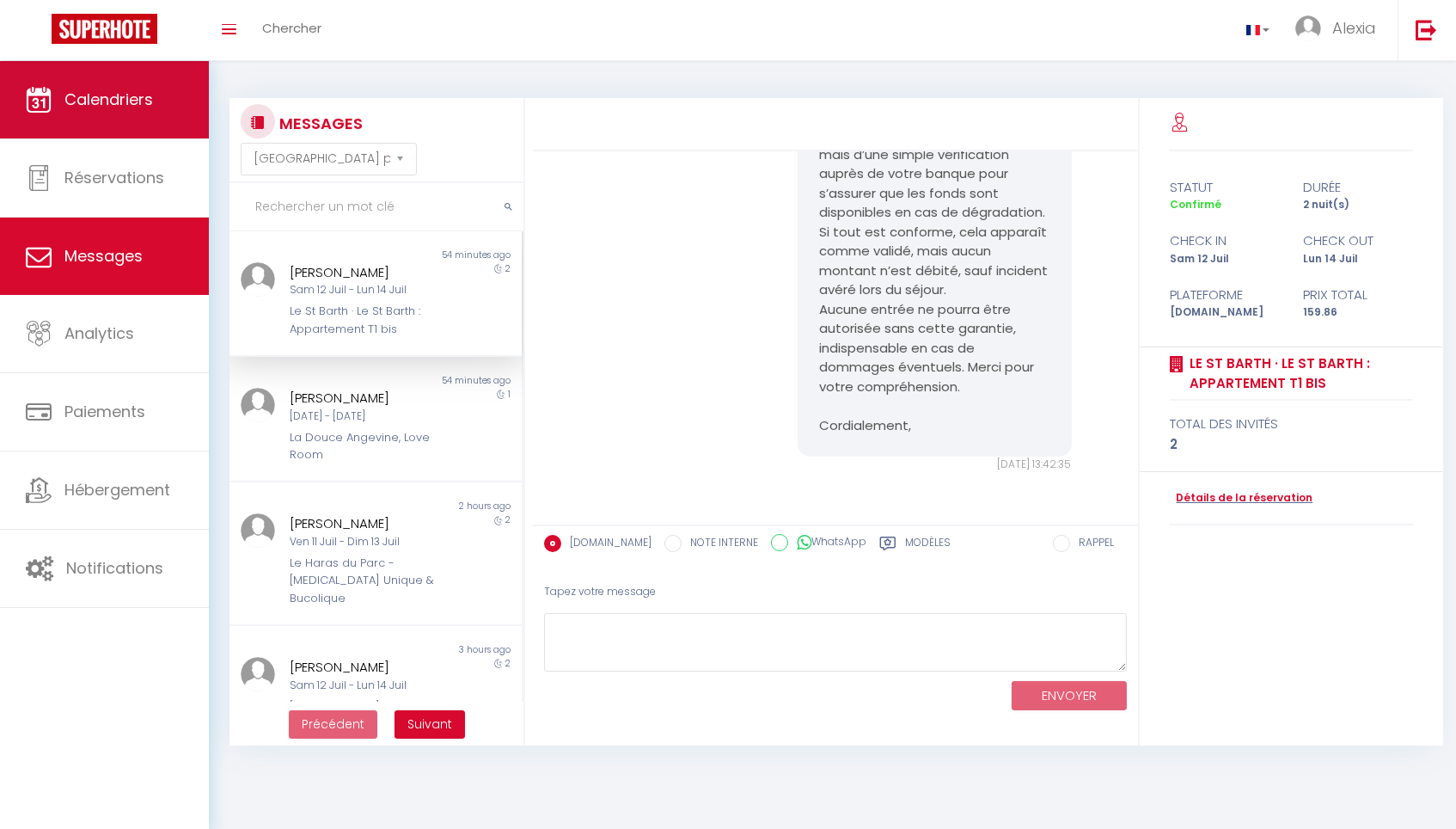 scroll, scrollTop: 3344, scrollLeft: 0, axis: vertical 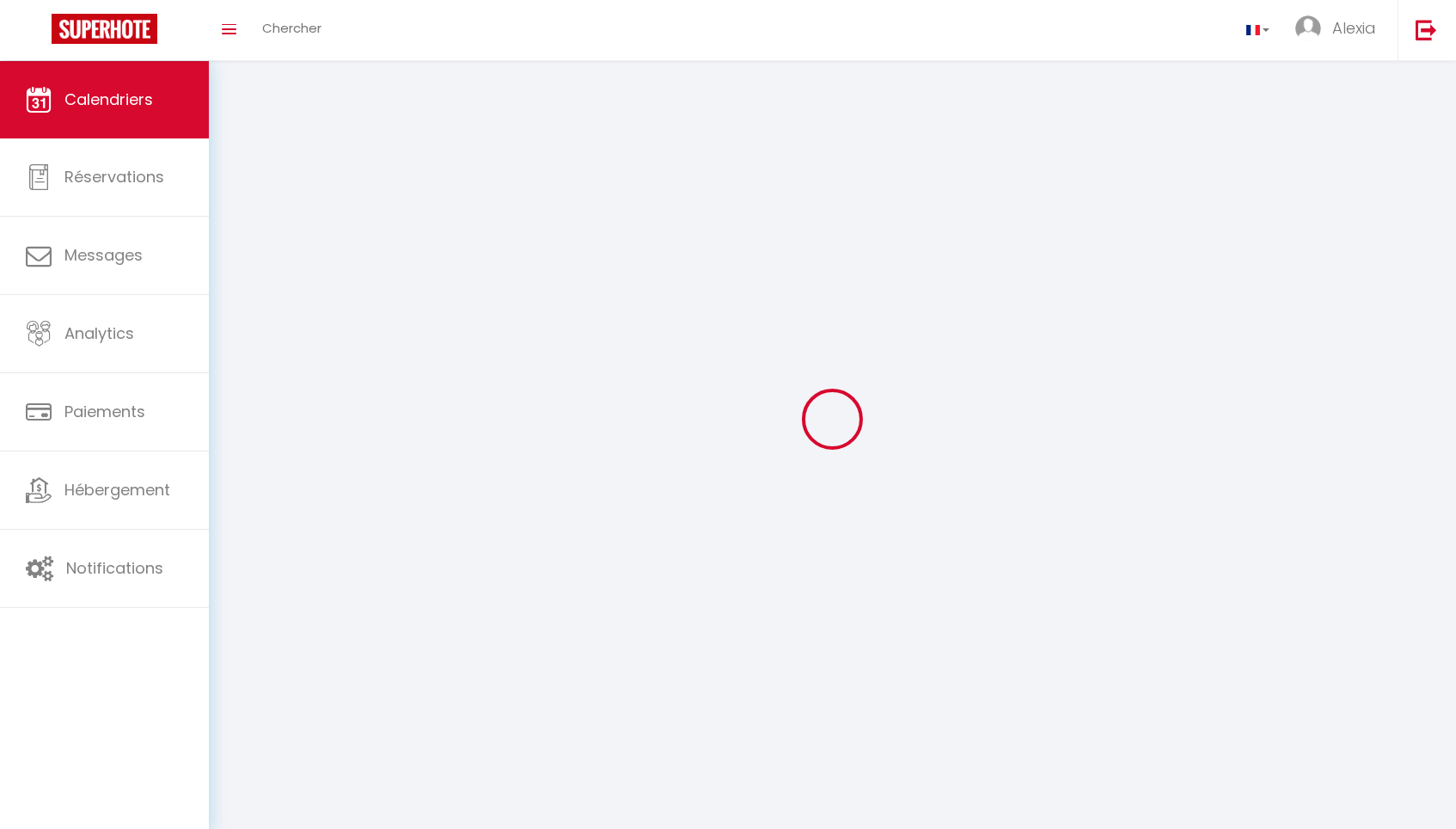 click on "Toggle menubar     Chercher   BUTTON                 [PERSON_NAME]" at bounding box center (784, 30) 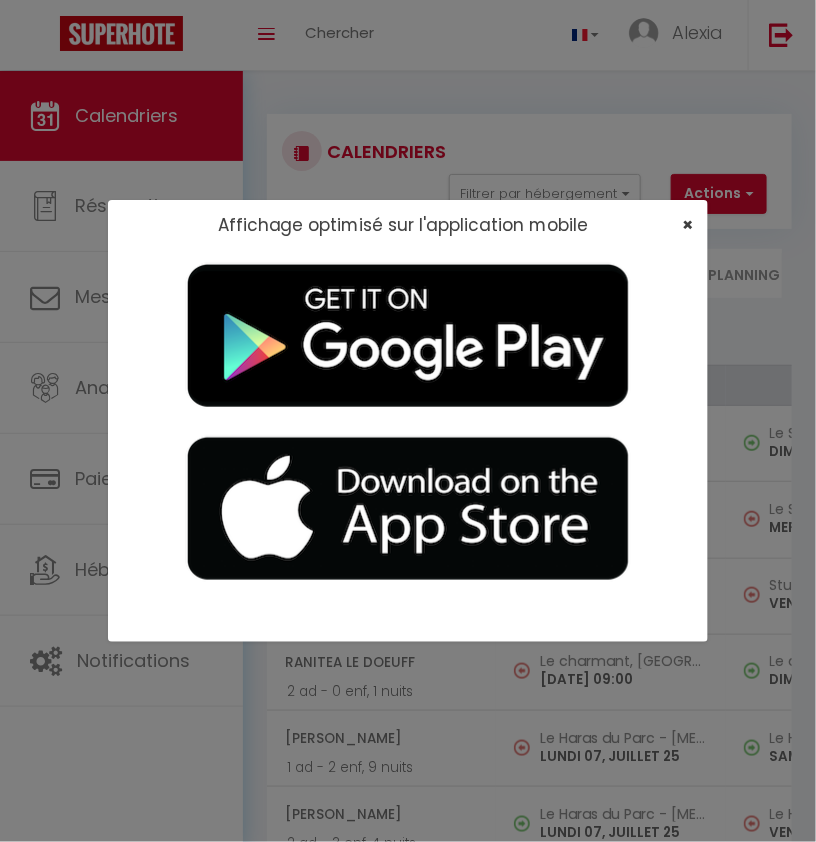 click on "×" at bounding box center (687, 224) 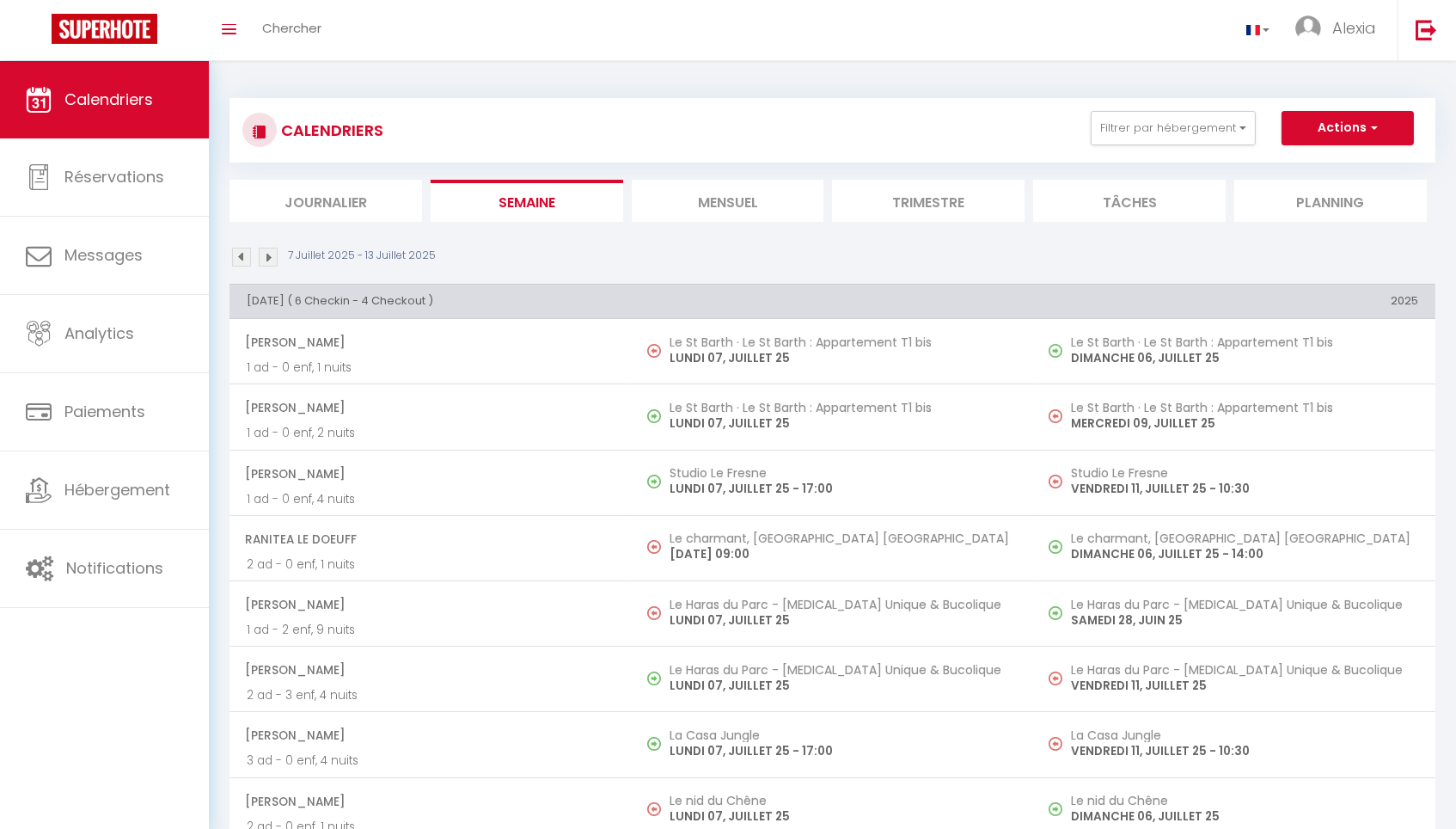 click on "Calendriers" at bounding box center [108, 99] 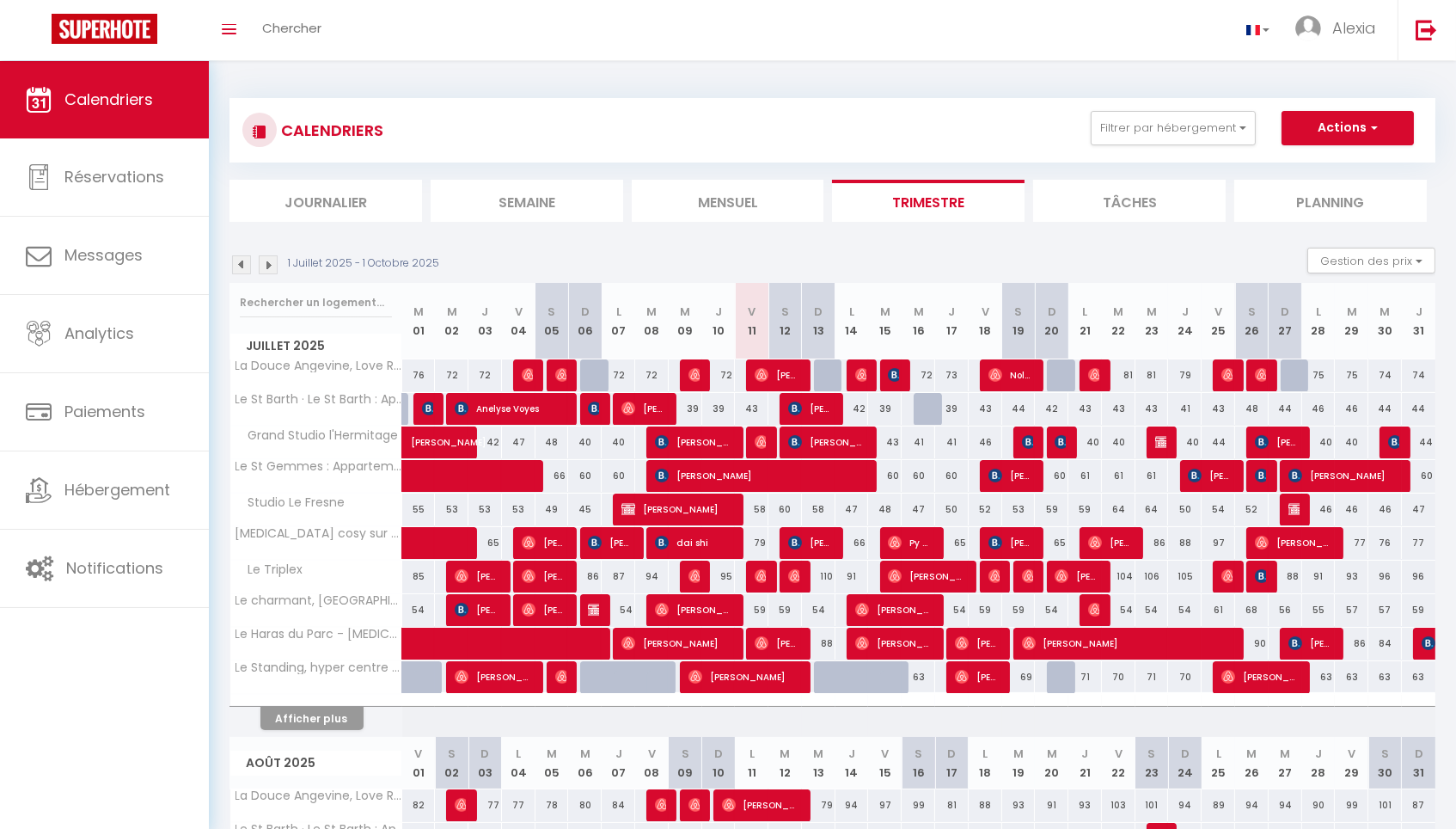 scroll, scrollTop: 18, scrollLeft: 0, axis: vertical 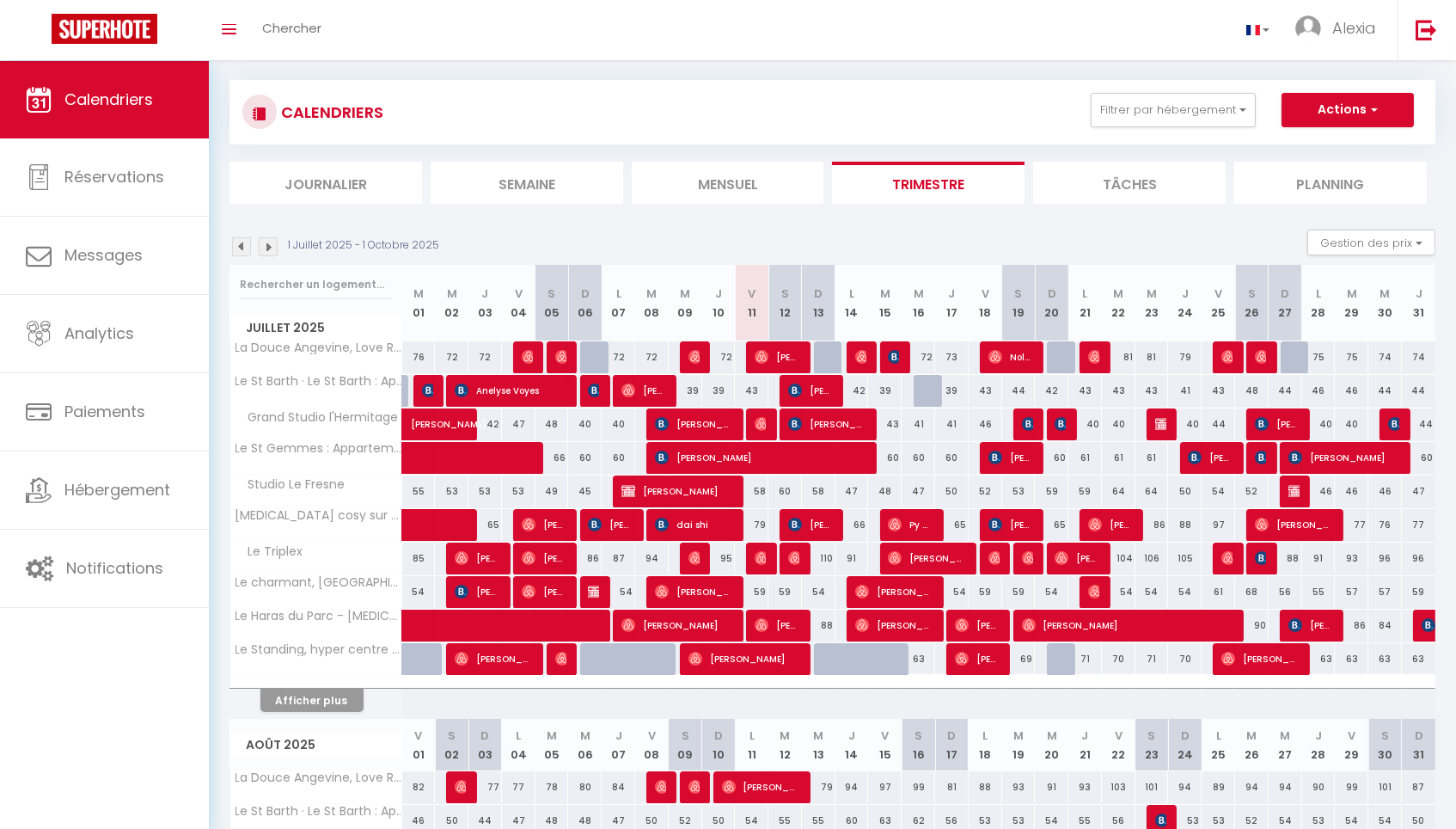 click on "Afficher plus" at bounding box center (312, 700) 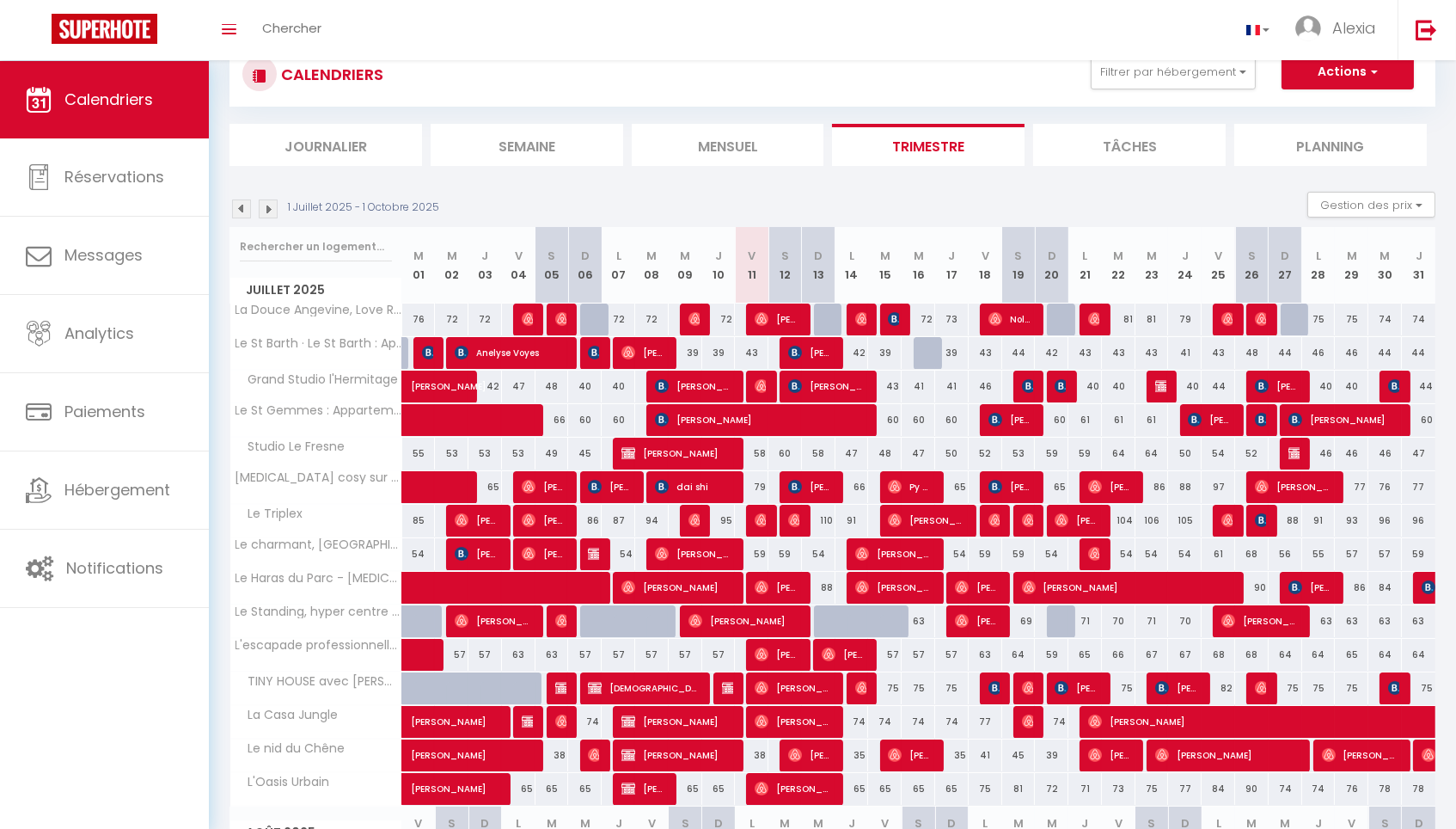 scroll, scrollTop: 212, scrollLeft: 0, axis: vertical 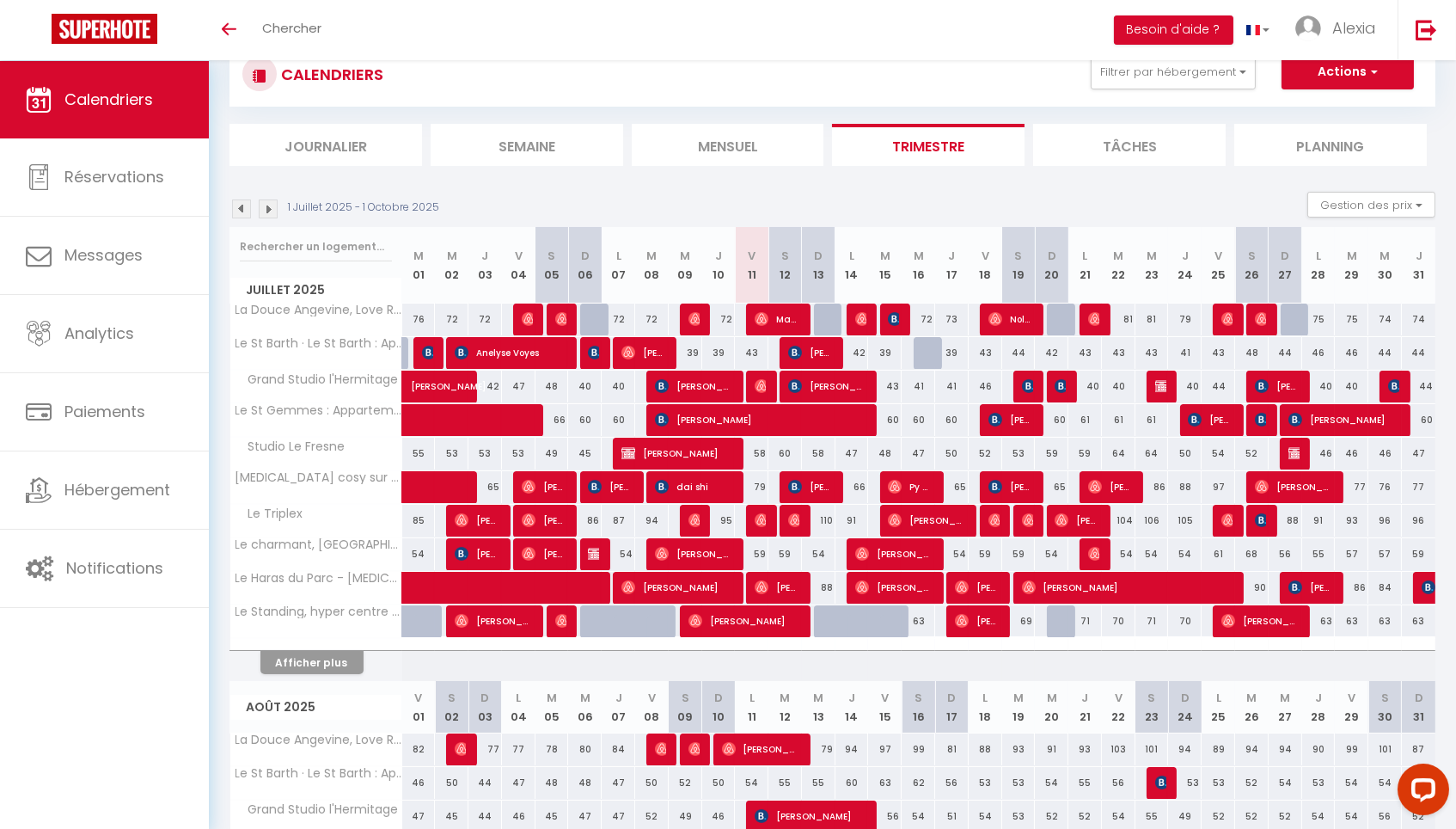 click on "Afficher plus" at bounding box center (312, 662) 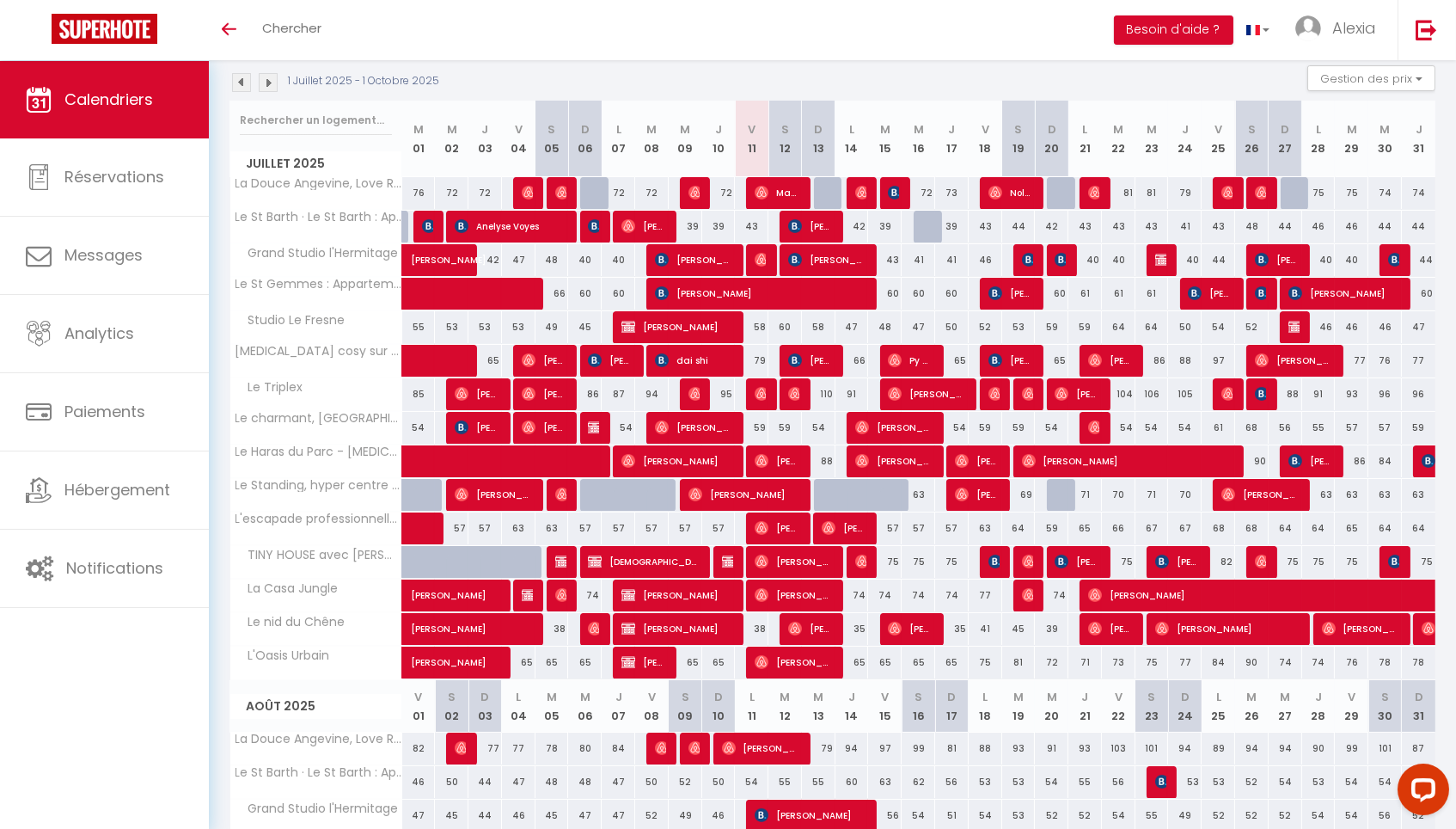 scroll, scrollTop: 190, scrollLeft: 0, axis: vertical 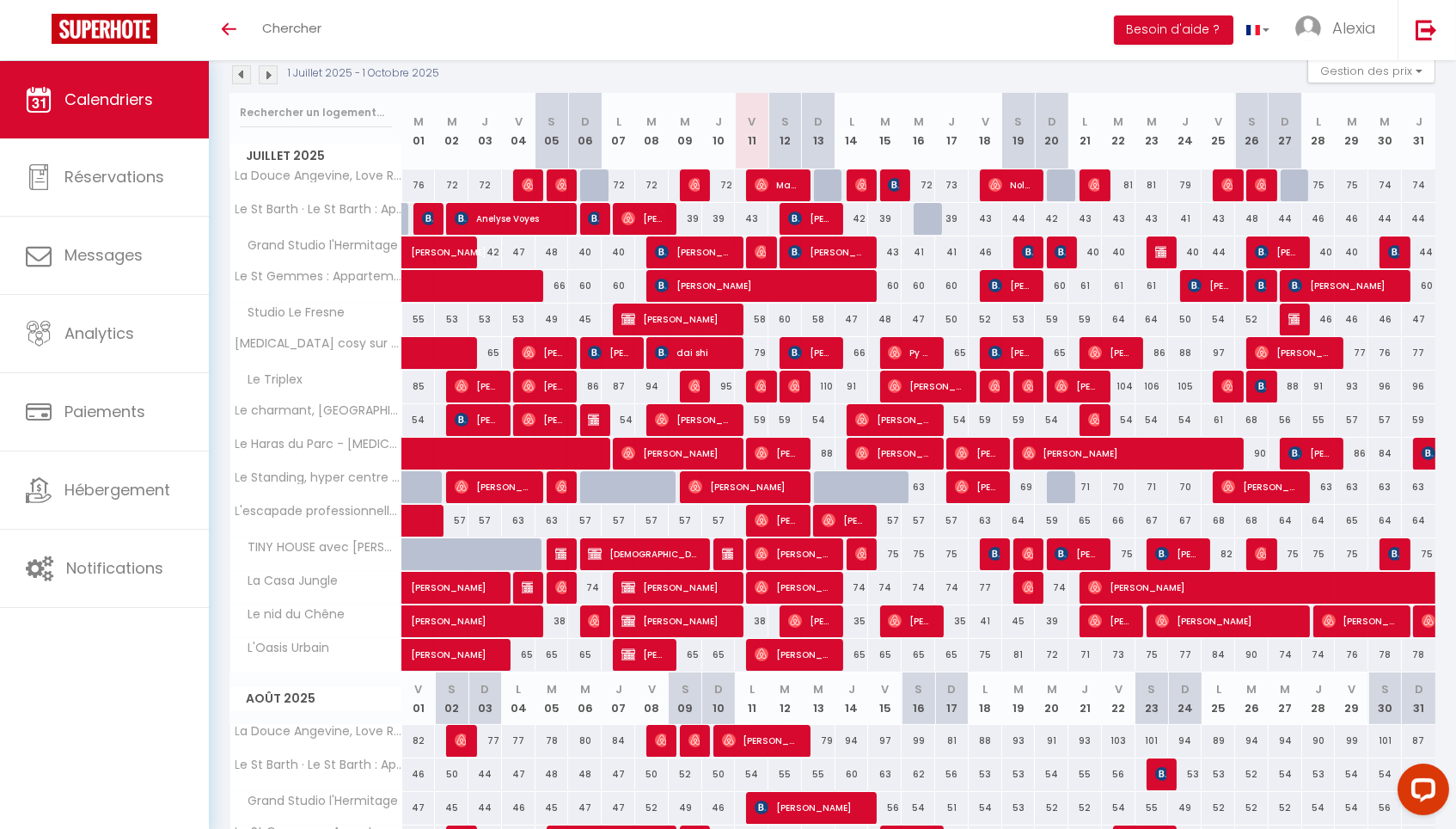 click on "[PERSON_NAME]" at bounding box center [777, 453] 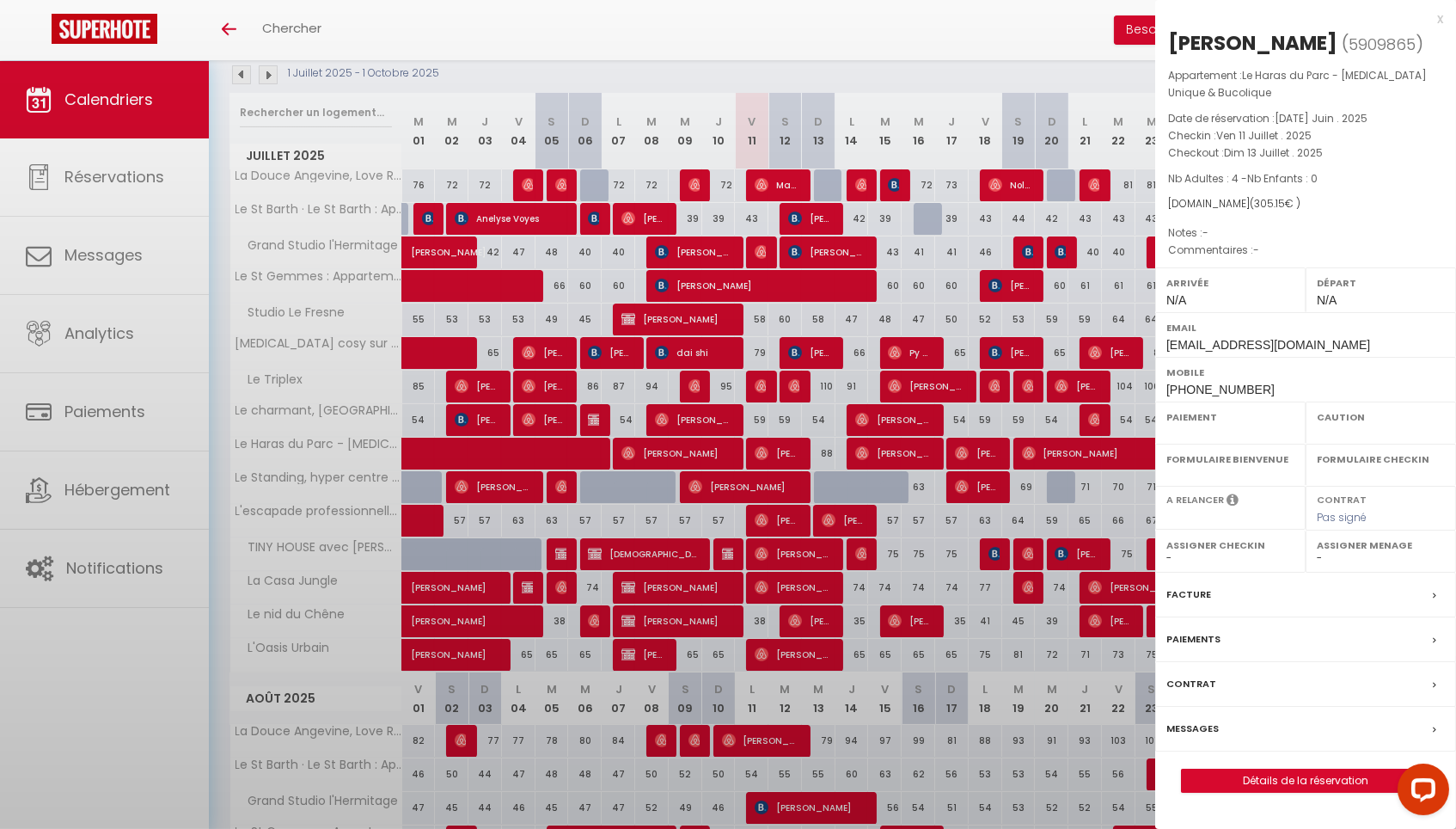 select on "OK" 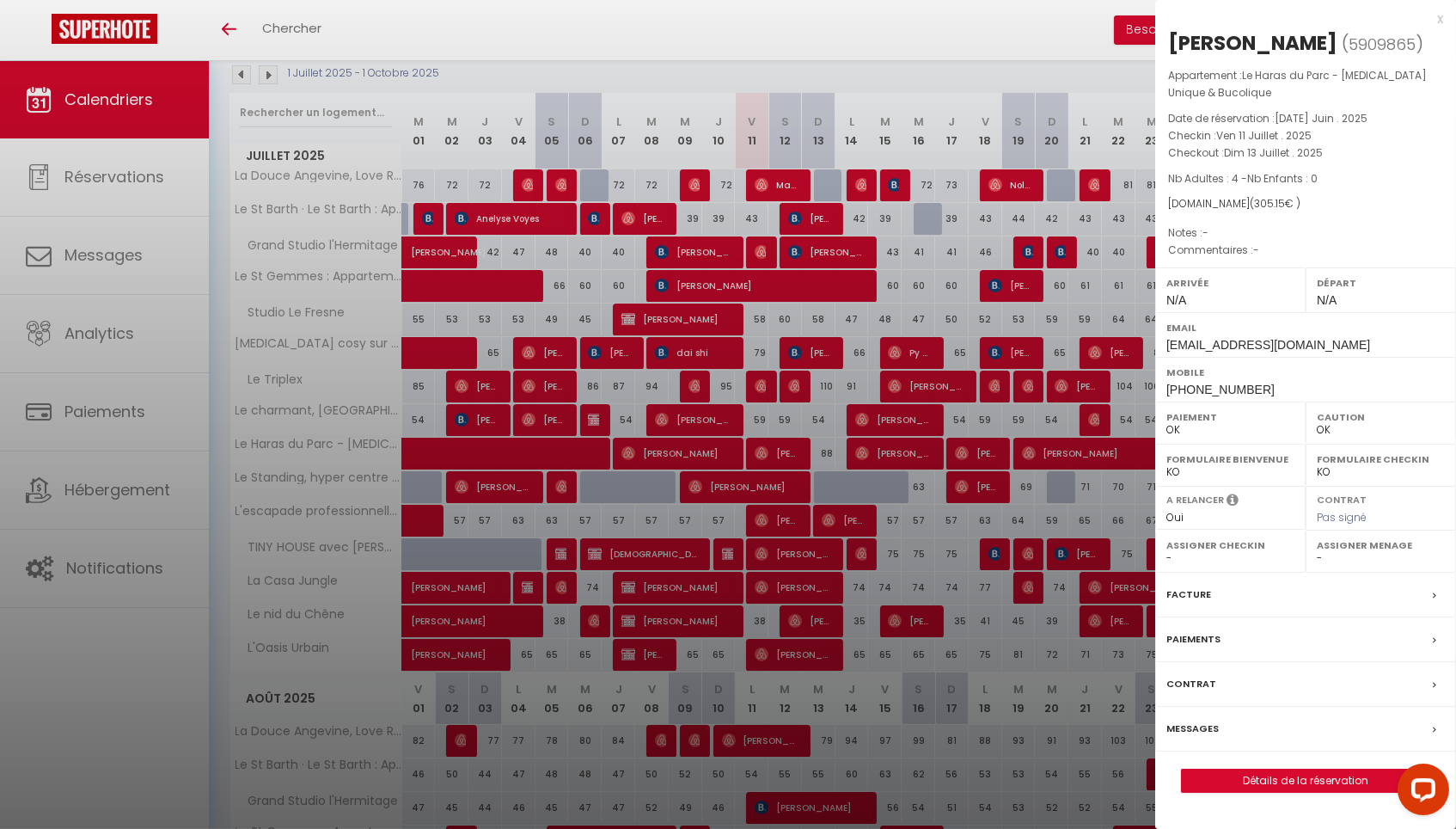 select on "34040" 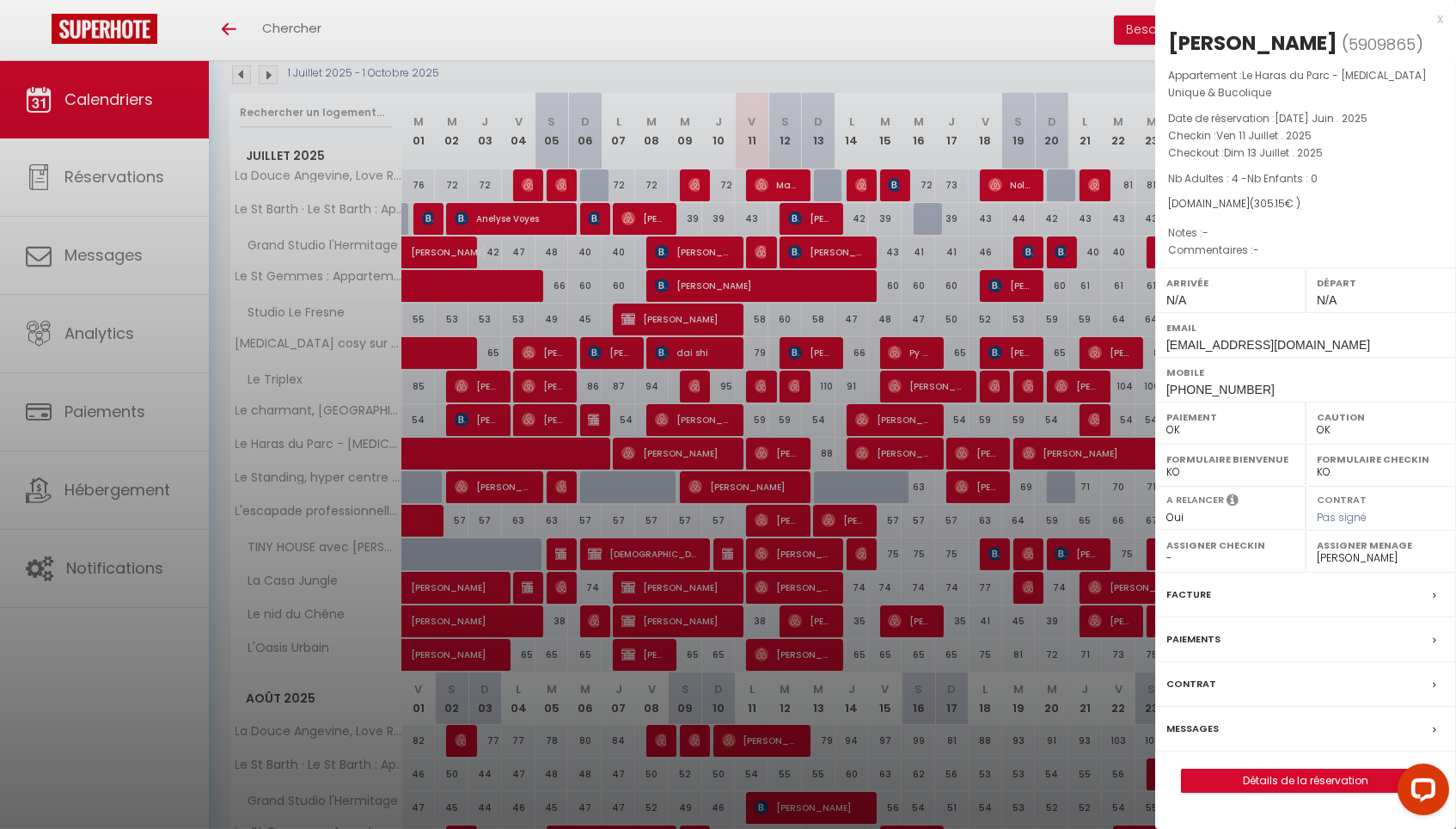 click on "Détails de la réservation" at bounding box center (1306, 781) 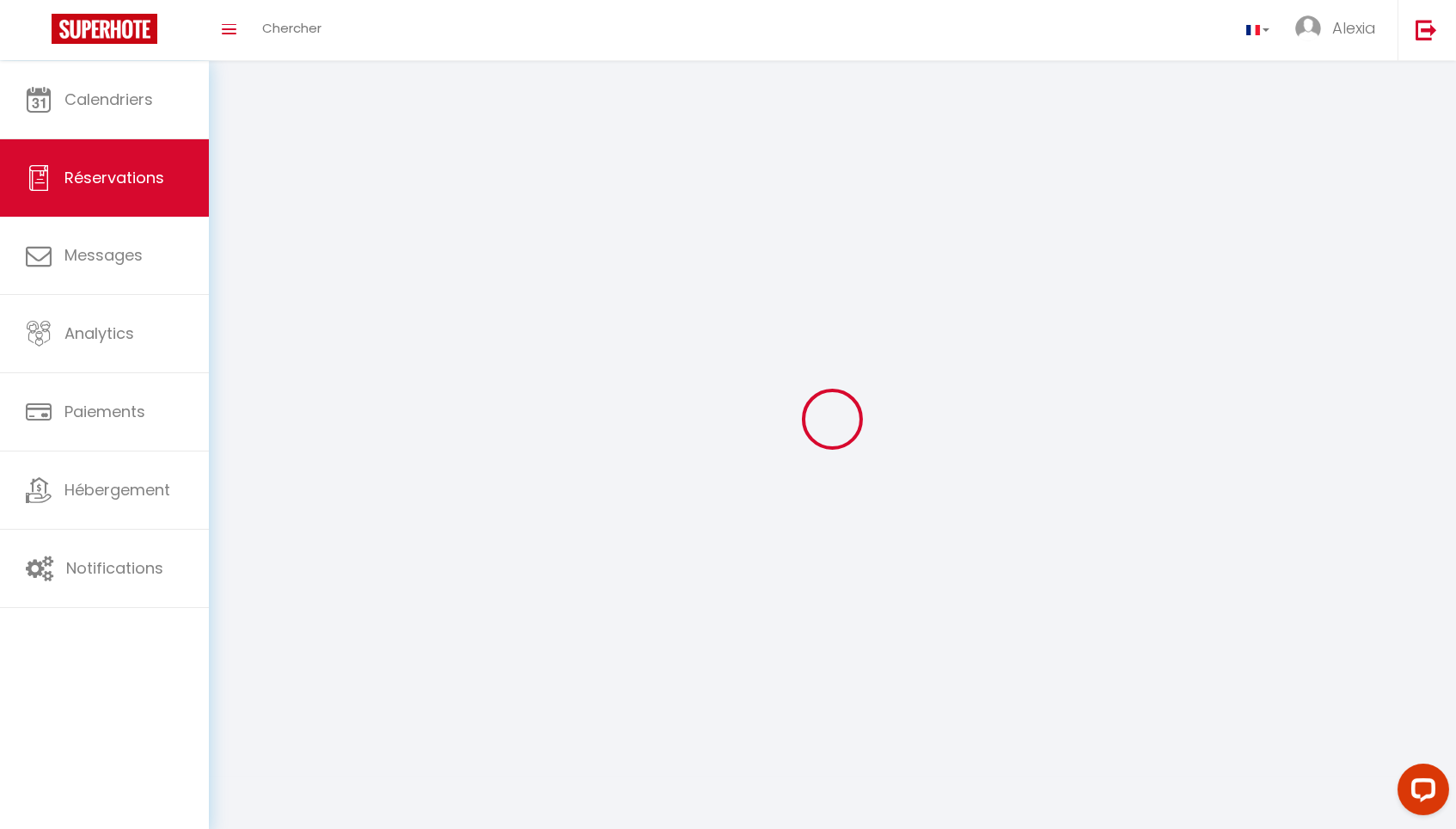 type on "Fadeila" 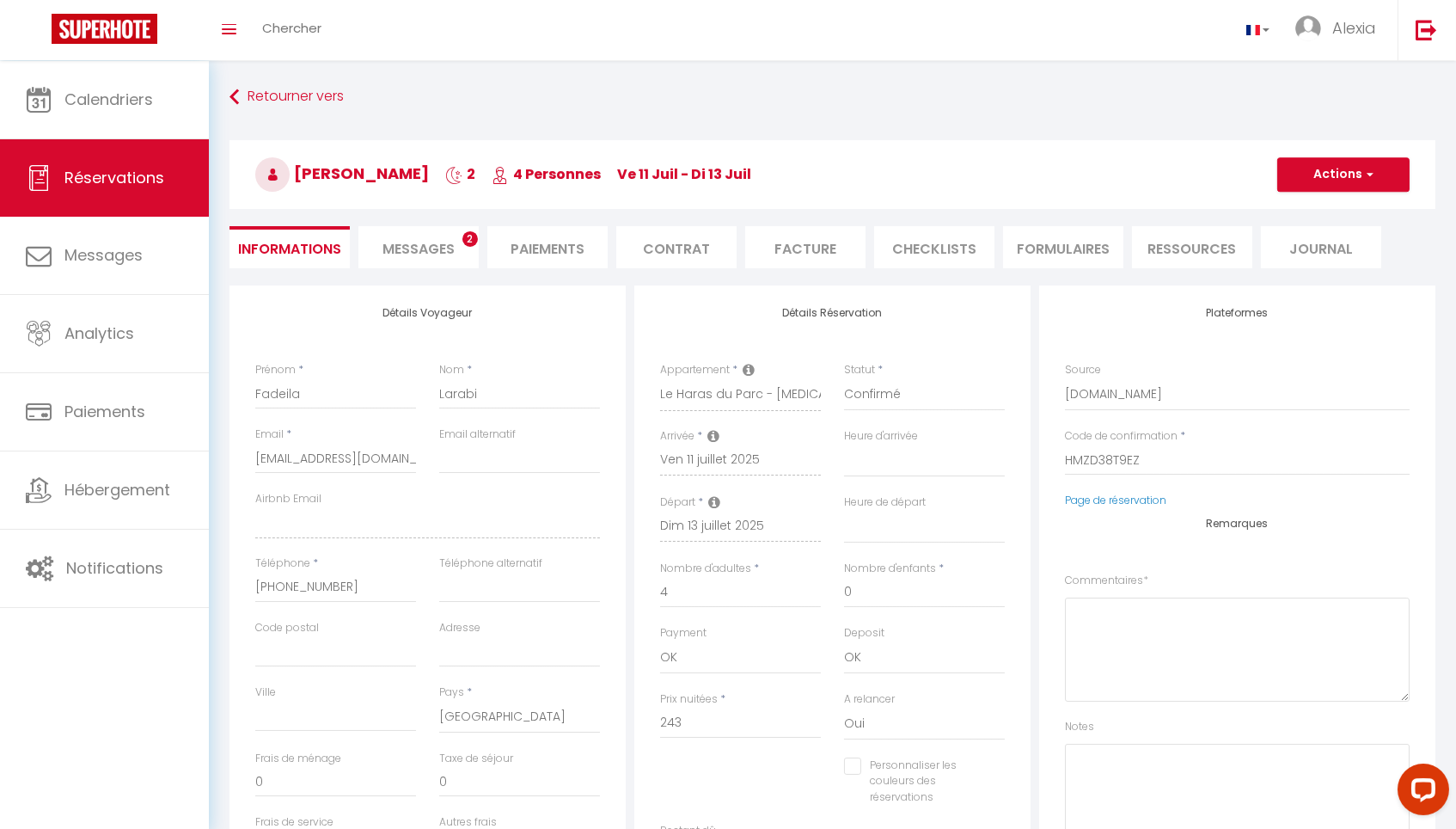 select 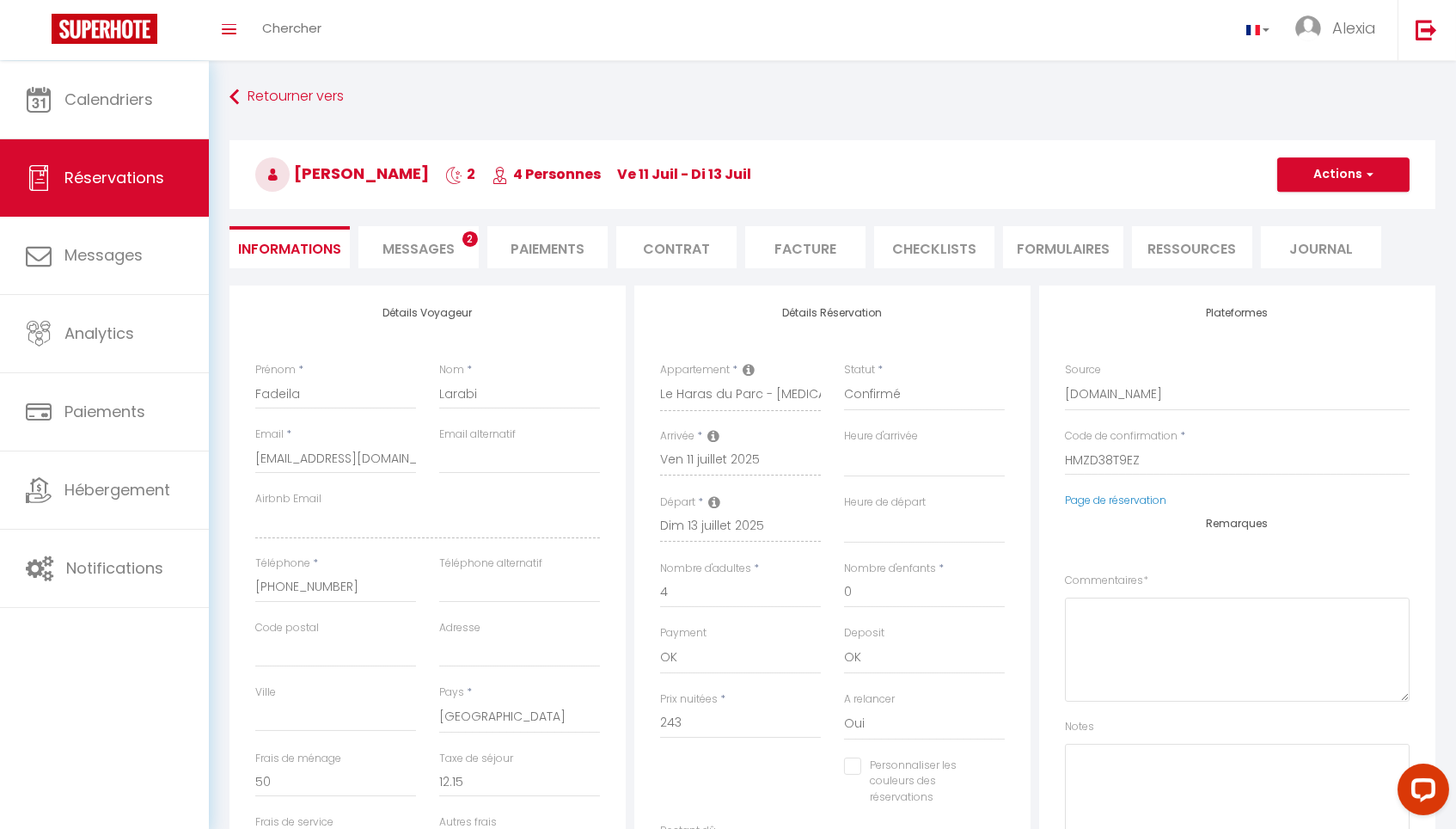 checkbox on "false" 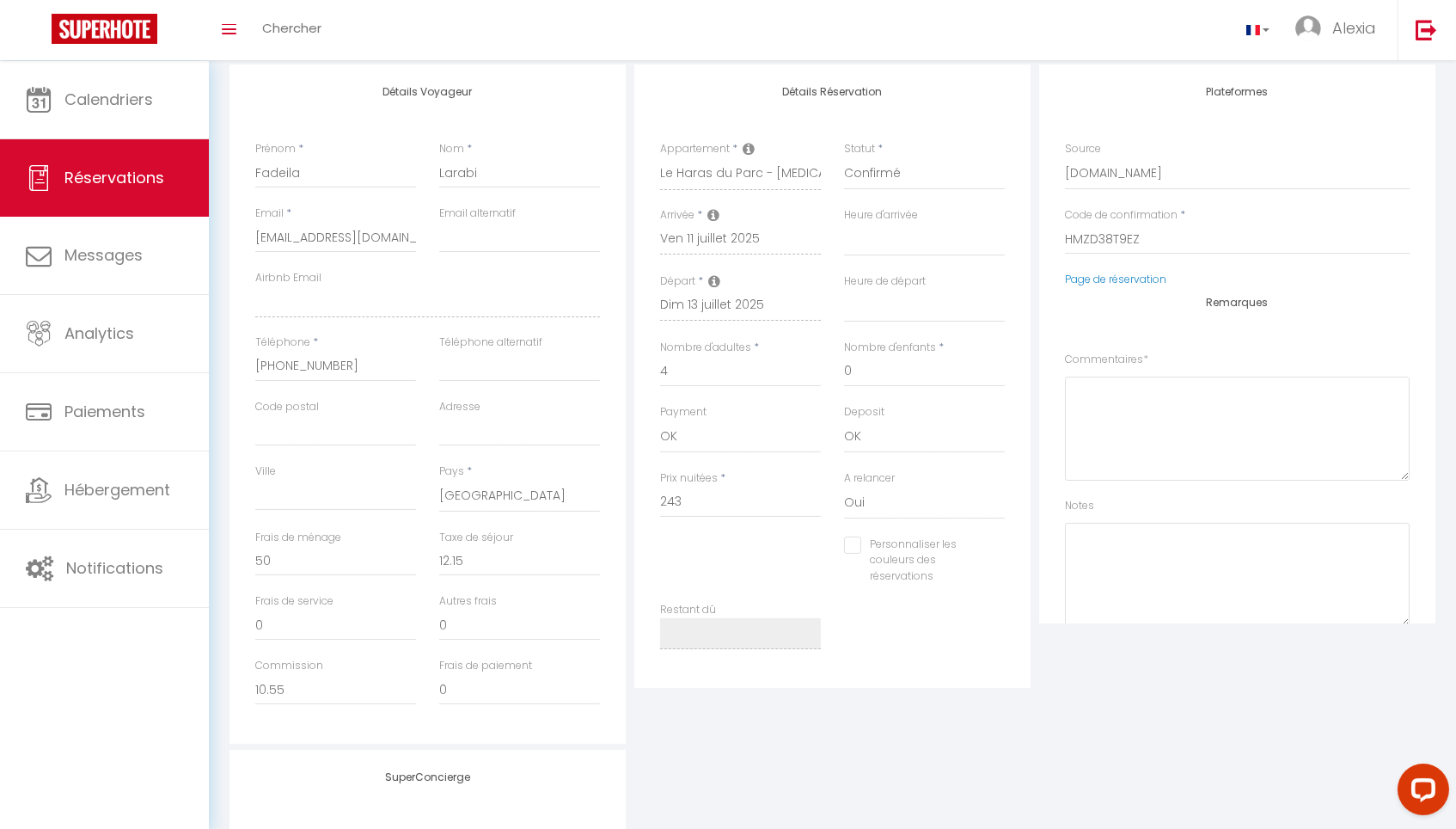 scroll, scrollTop: 234, scrollLeft: 0, axis: vertical 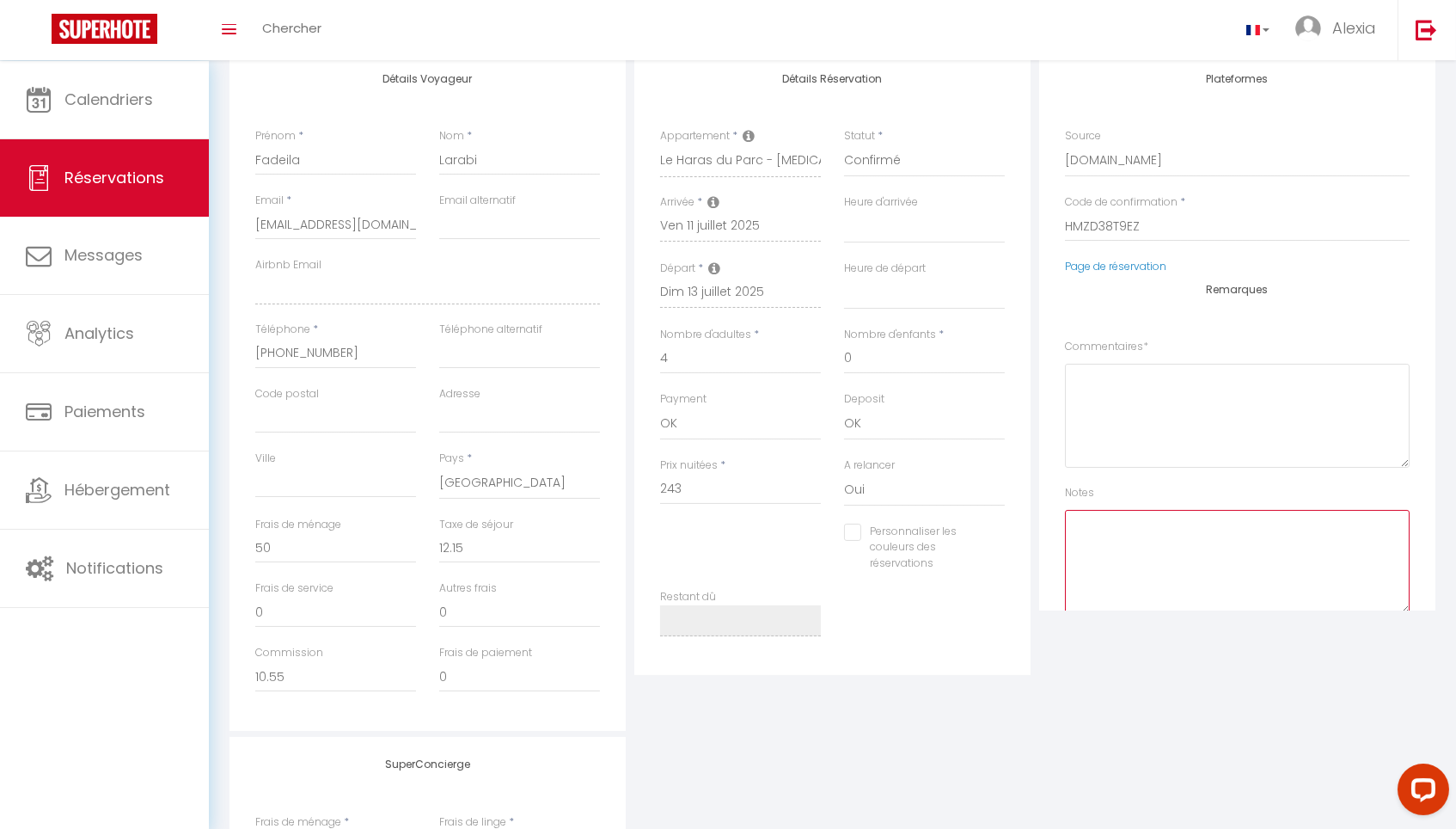 click at bounding box center (1237, 562) 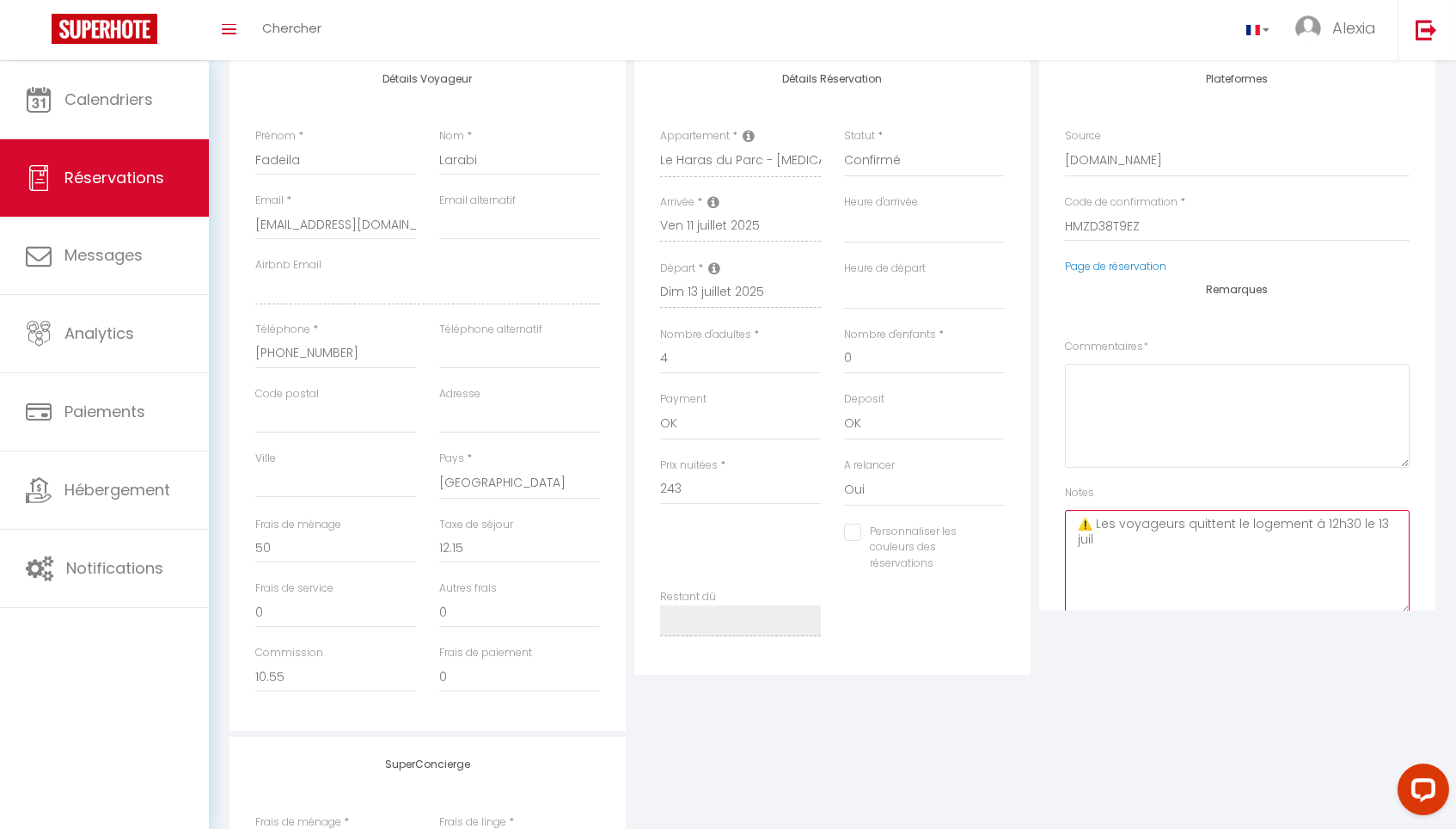 click on "⚠️ Les voyageurs quittent le logement à 12h30 le 13 juil" at bounding box center [1237, 562] 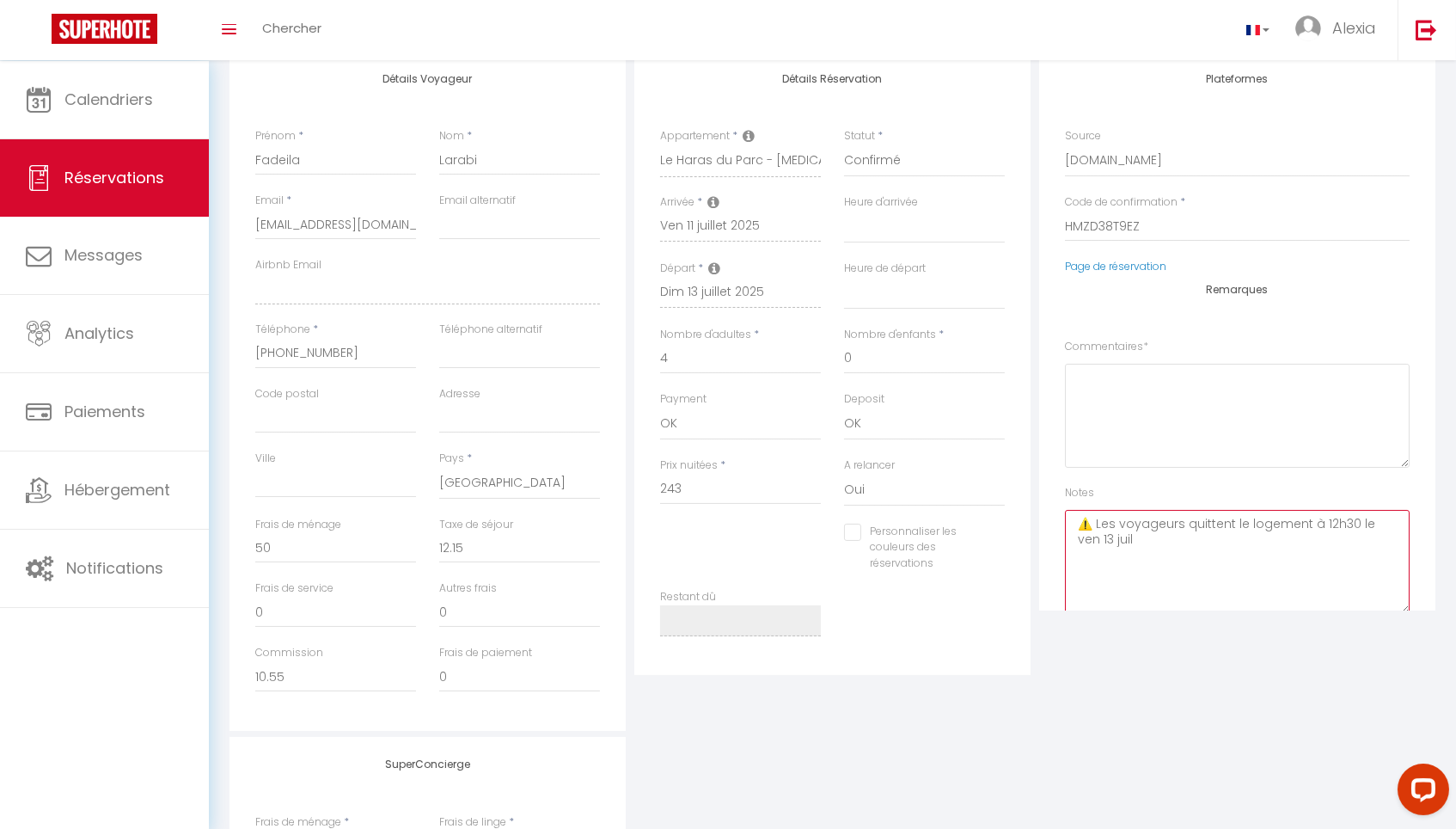 click on "⚠️ Les voyageurs quittent le logement à 12h30 le ven 13 juil" at bounding box center (1237, 562) 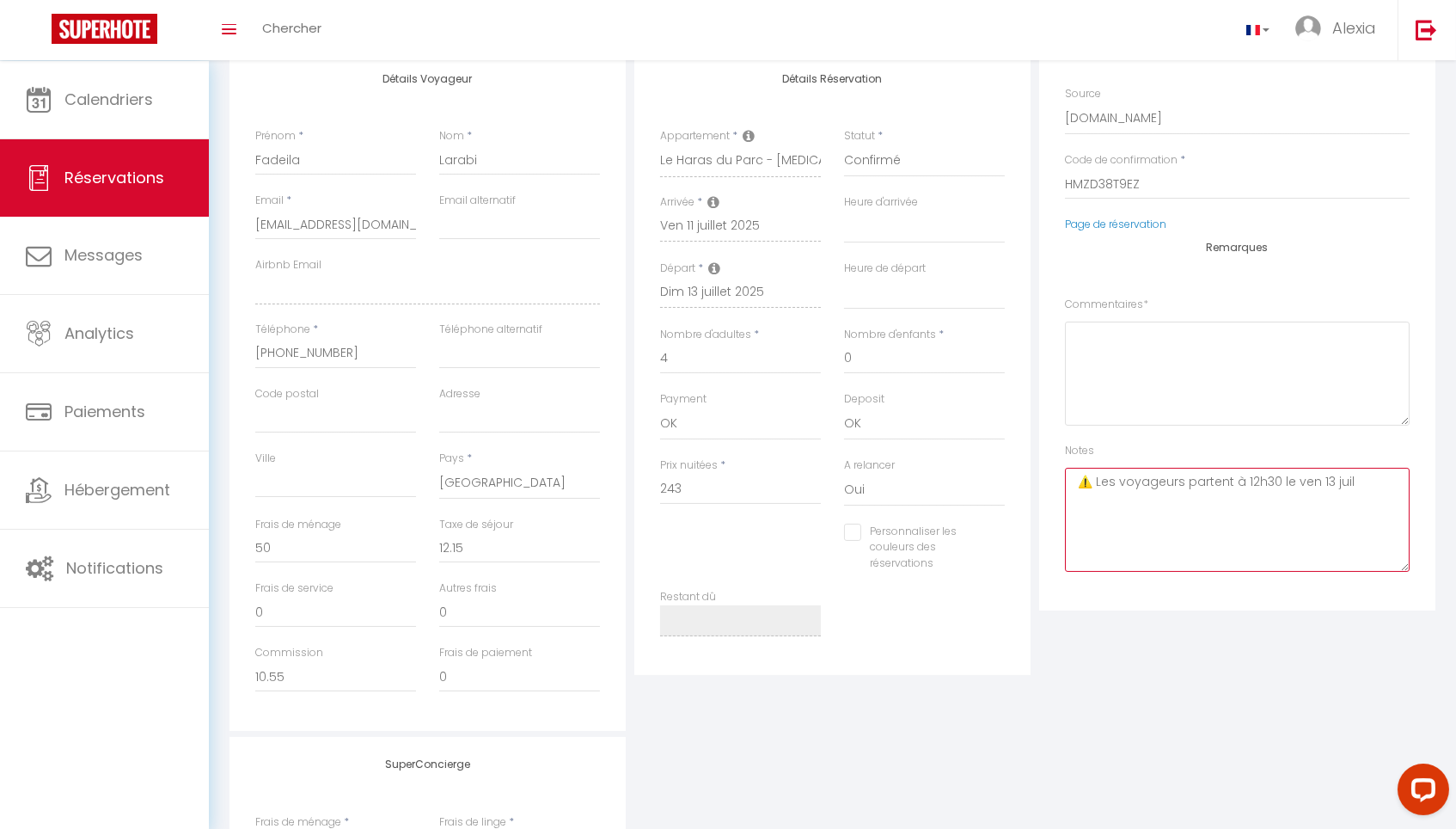 scroll, scrollTop: 41, scrollLeft: 0, axis: vertical 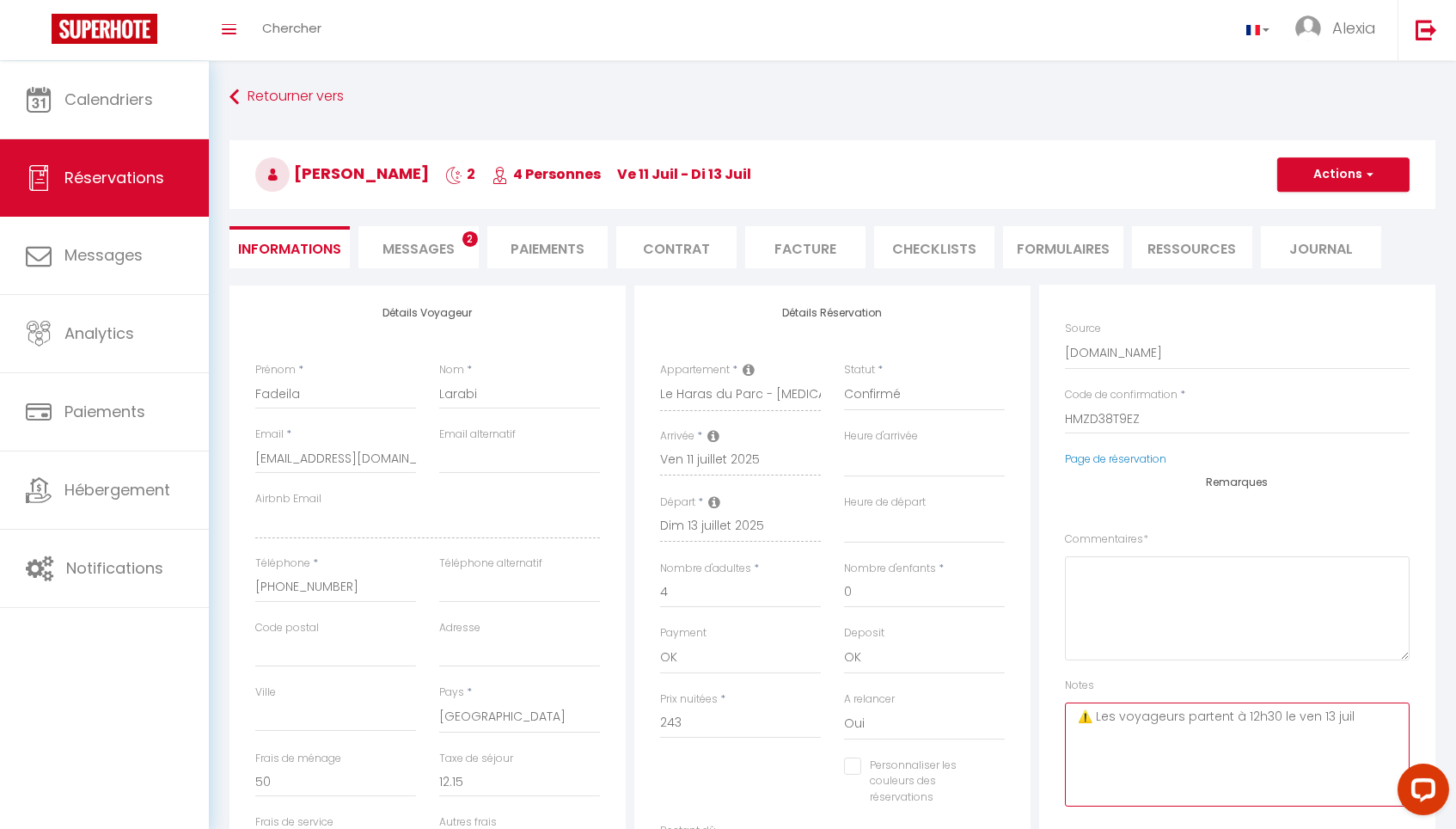 type on "⚠️ Les voyageurs partent à 12h30 le ven 13 juil" 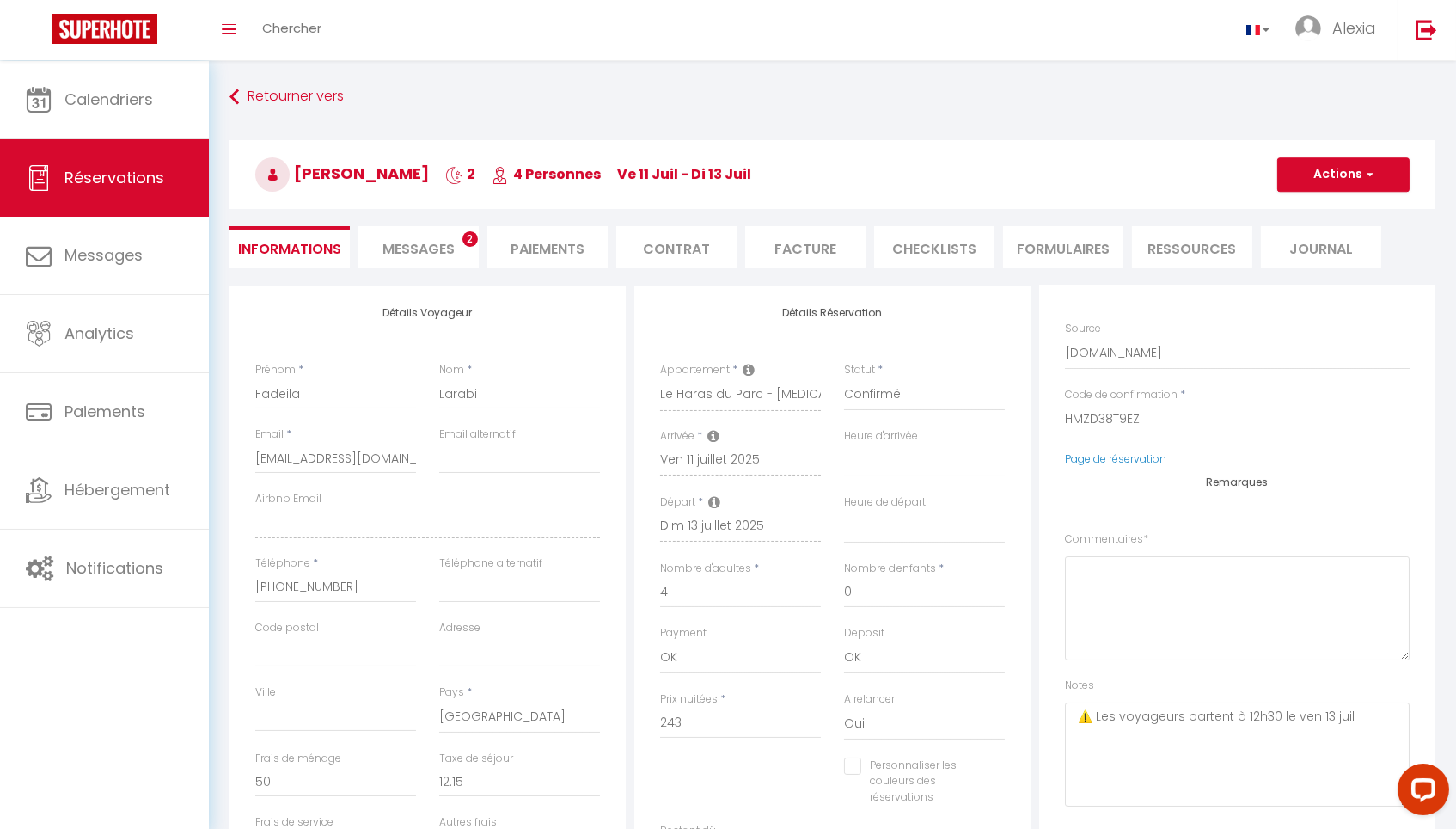 click on "Actions" at bounding box center (1343, 175) 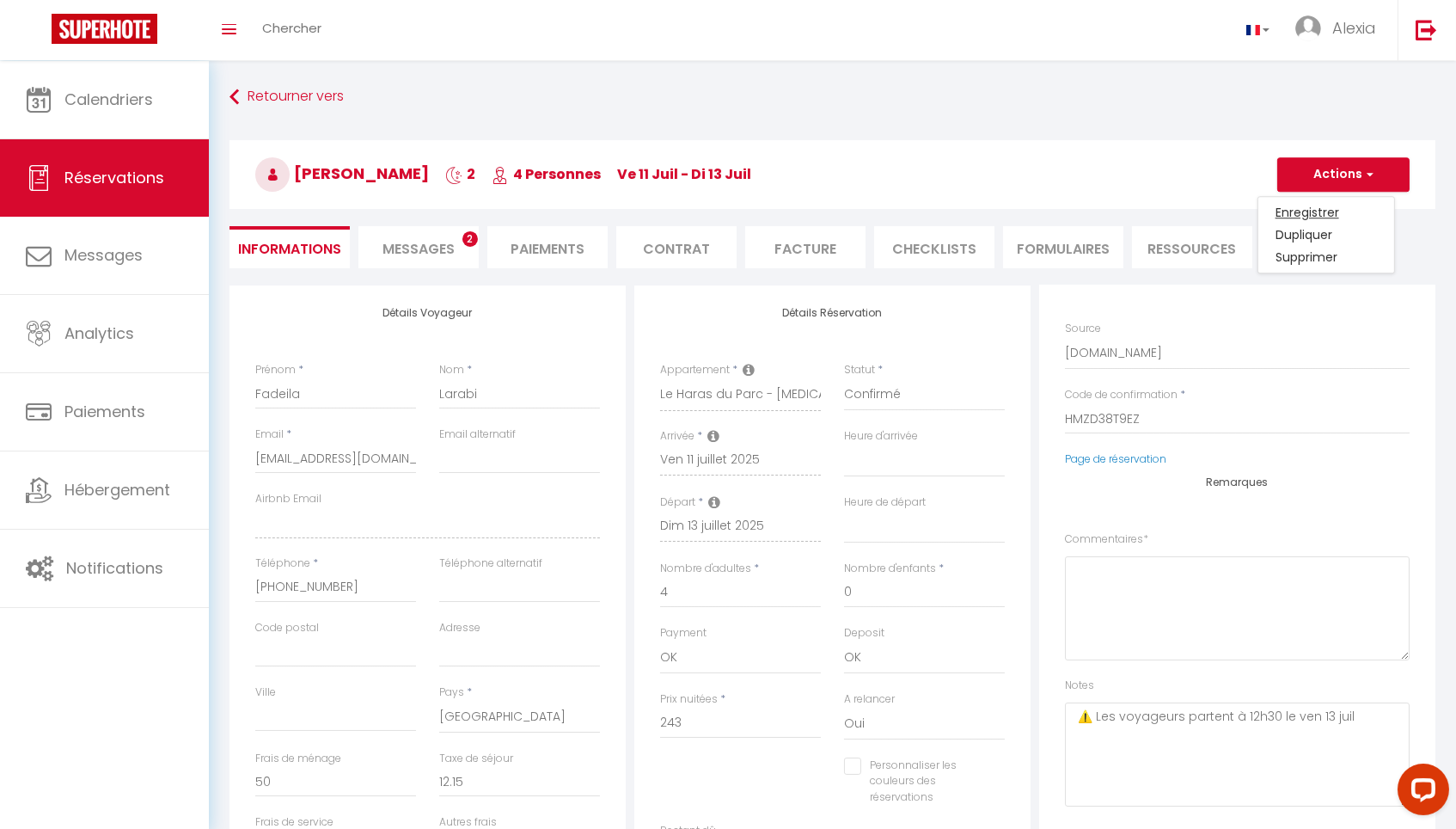click on "Enregistrer" at bounding box center [1326, 212] 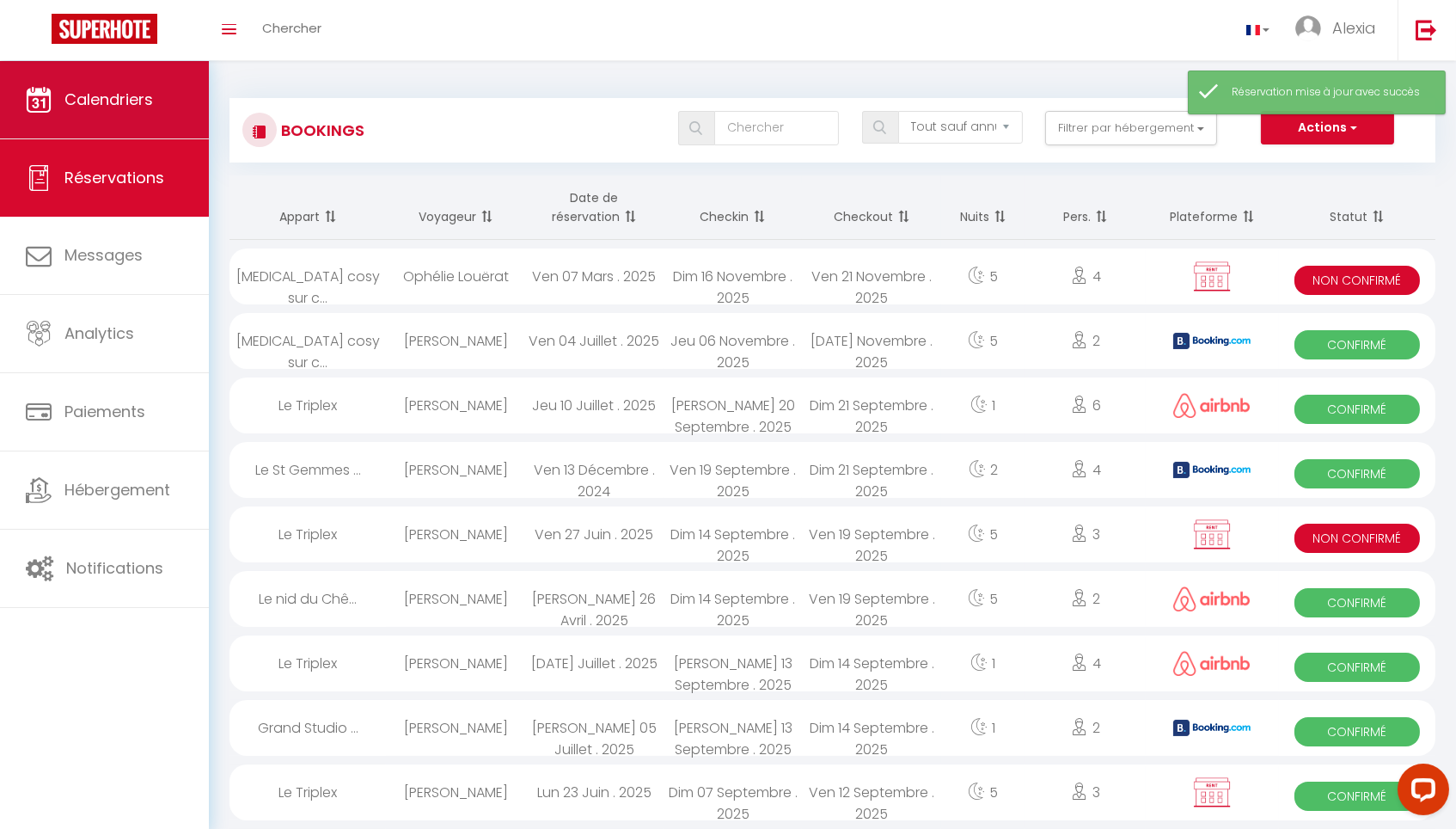 click on "Calendriers" at bounding box center [108, 99] 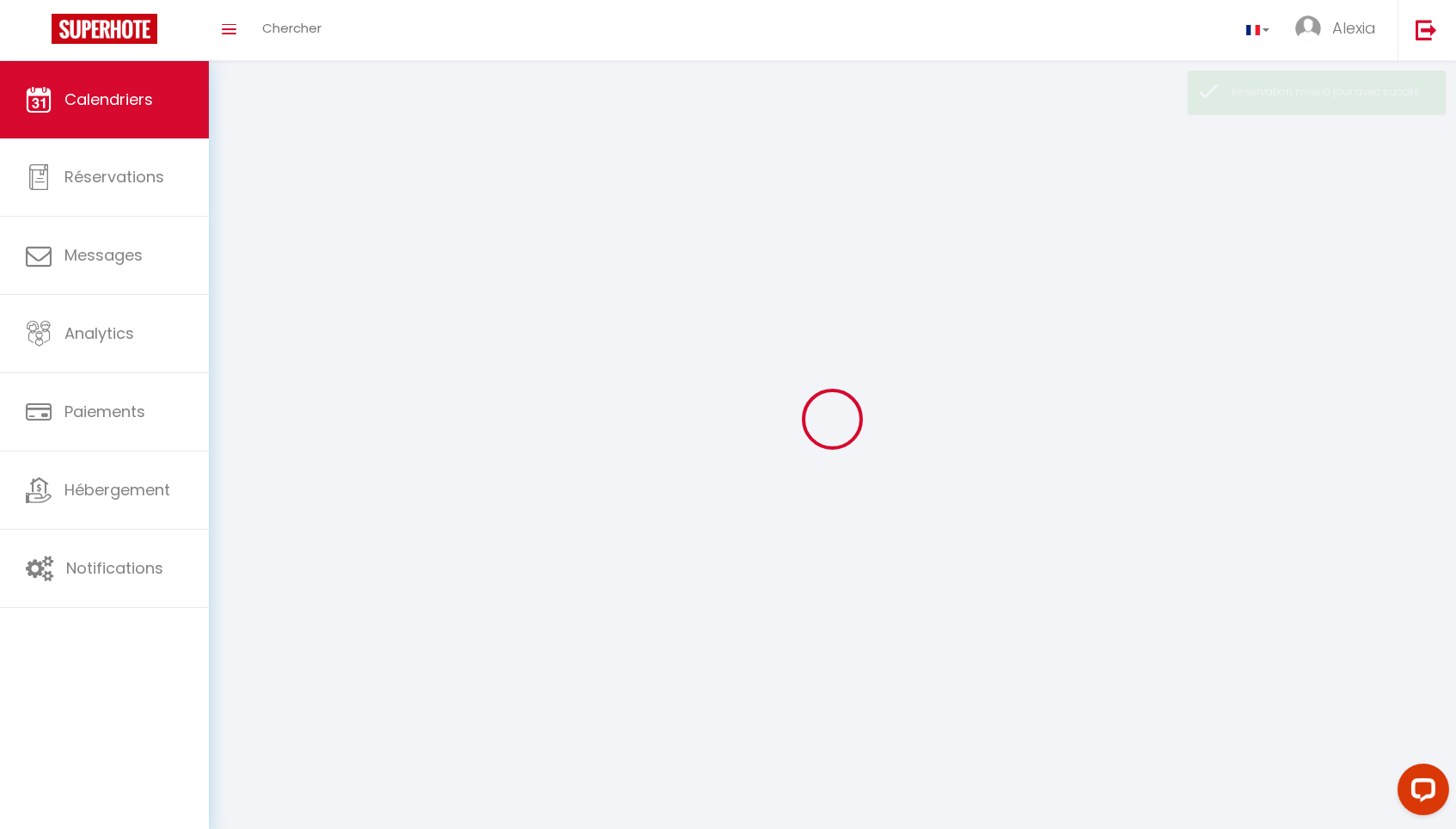 select 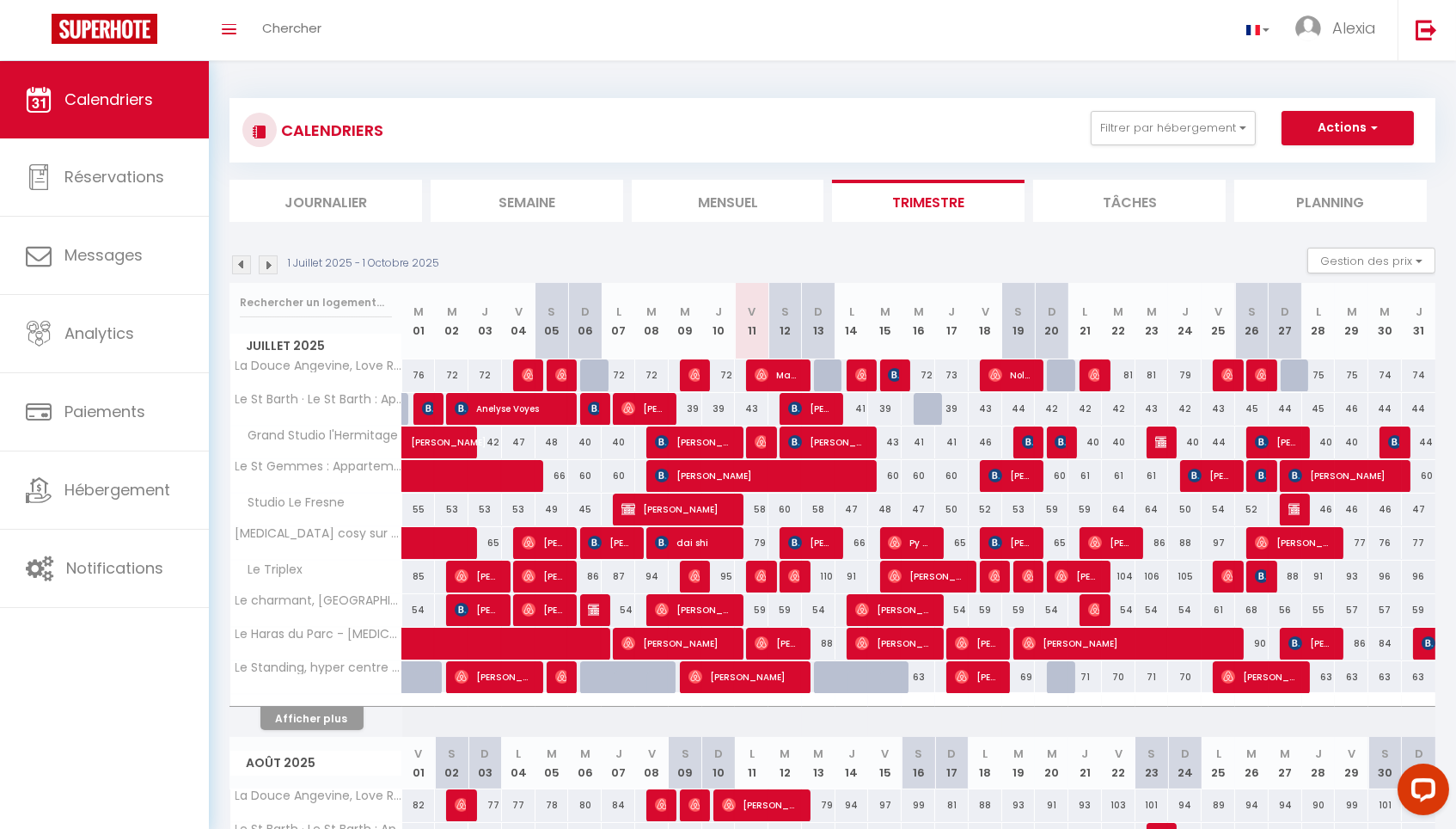 click on "[PERSON_NAME]" at bounding box center [777, 643] 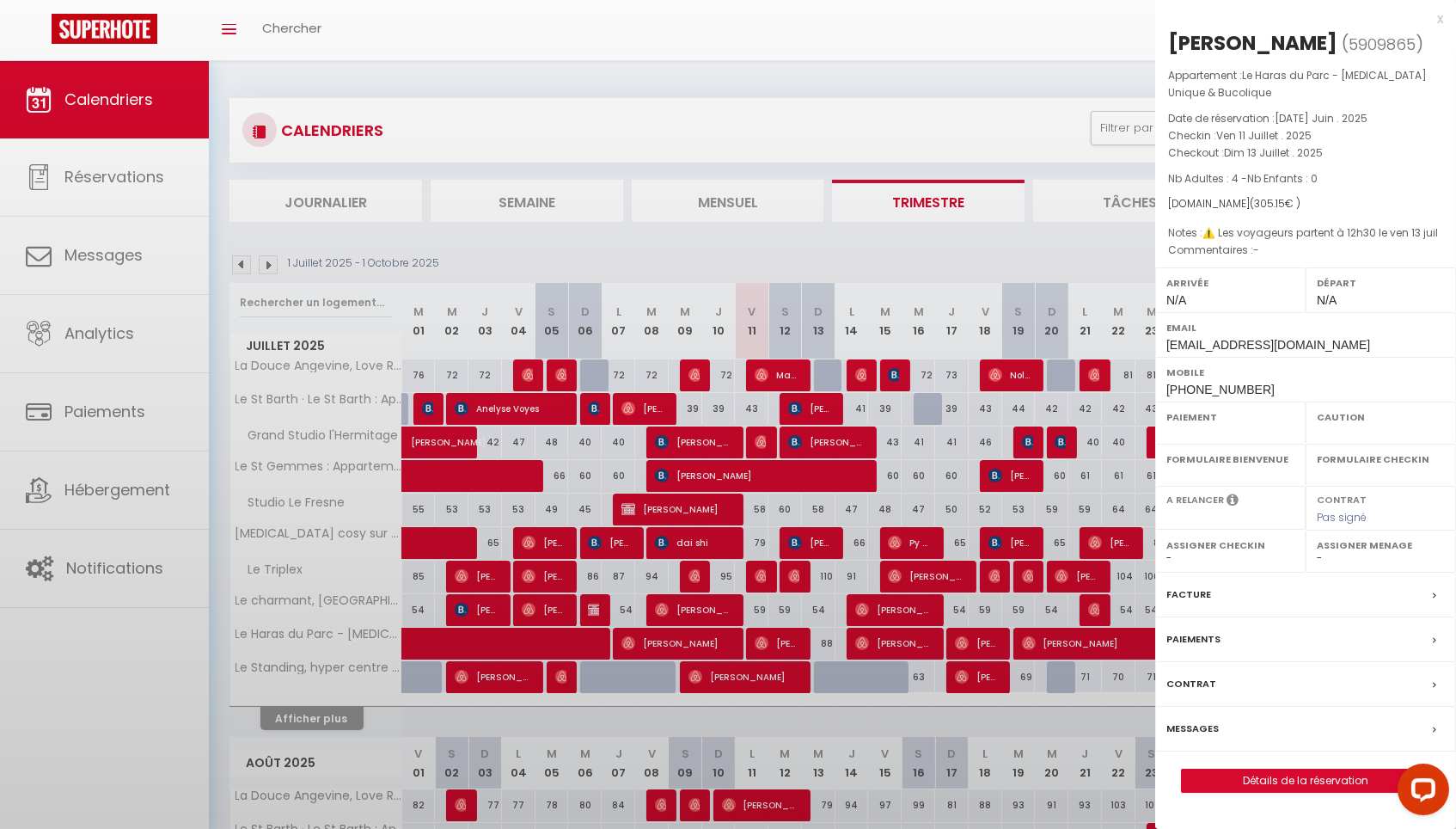 select on "OK" 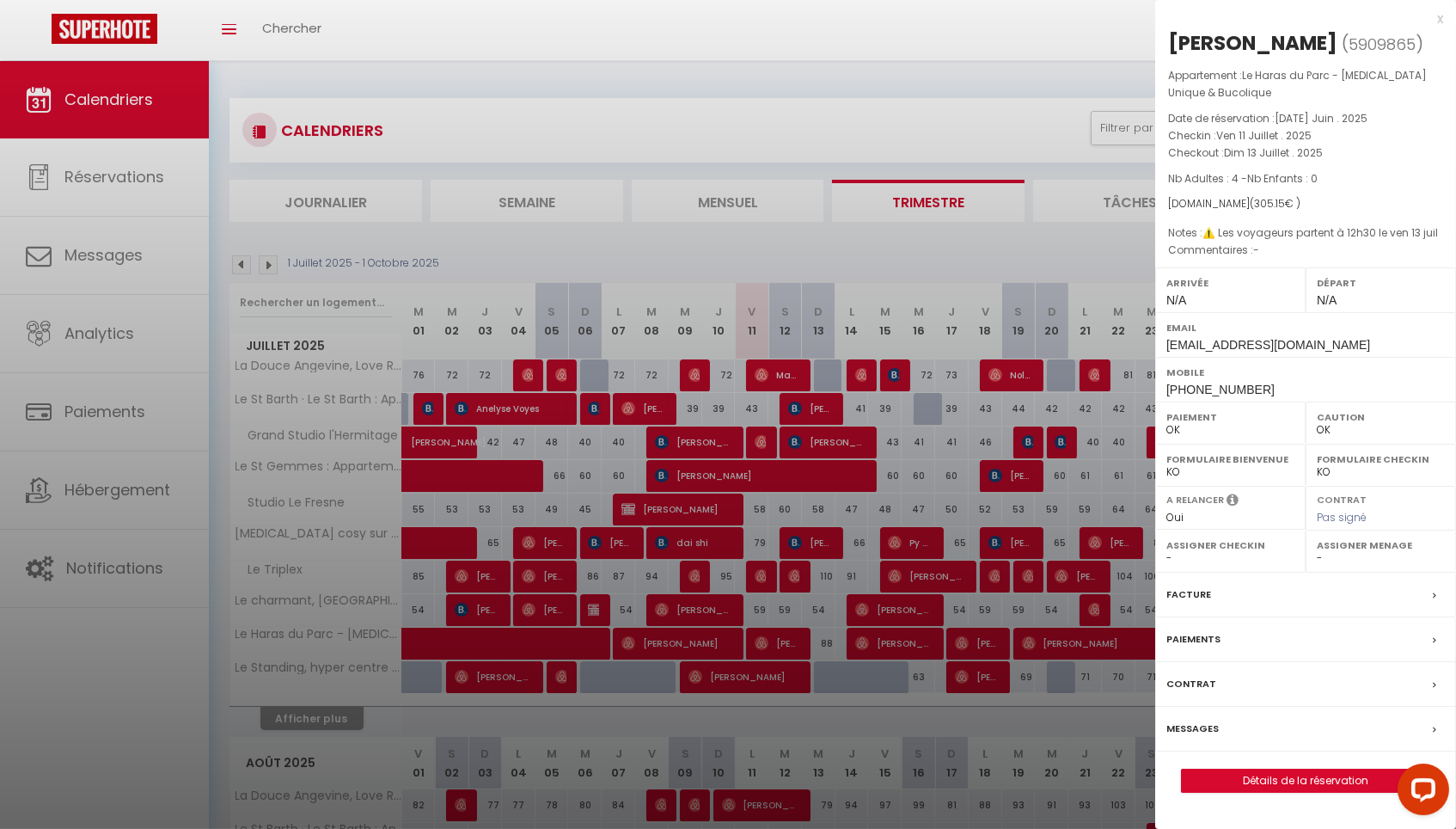 select on "34040" 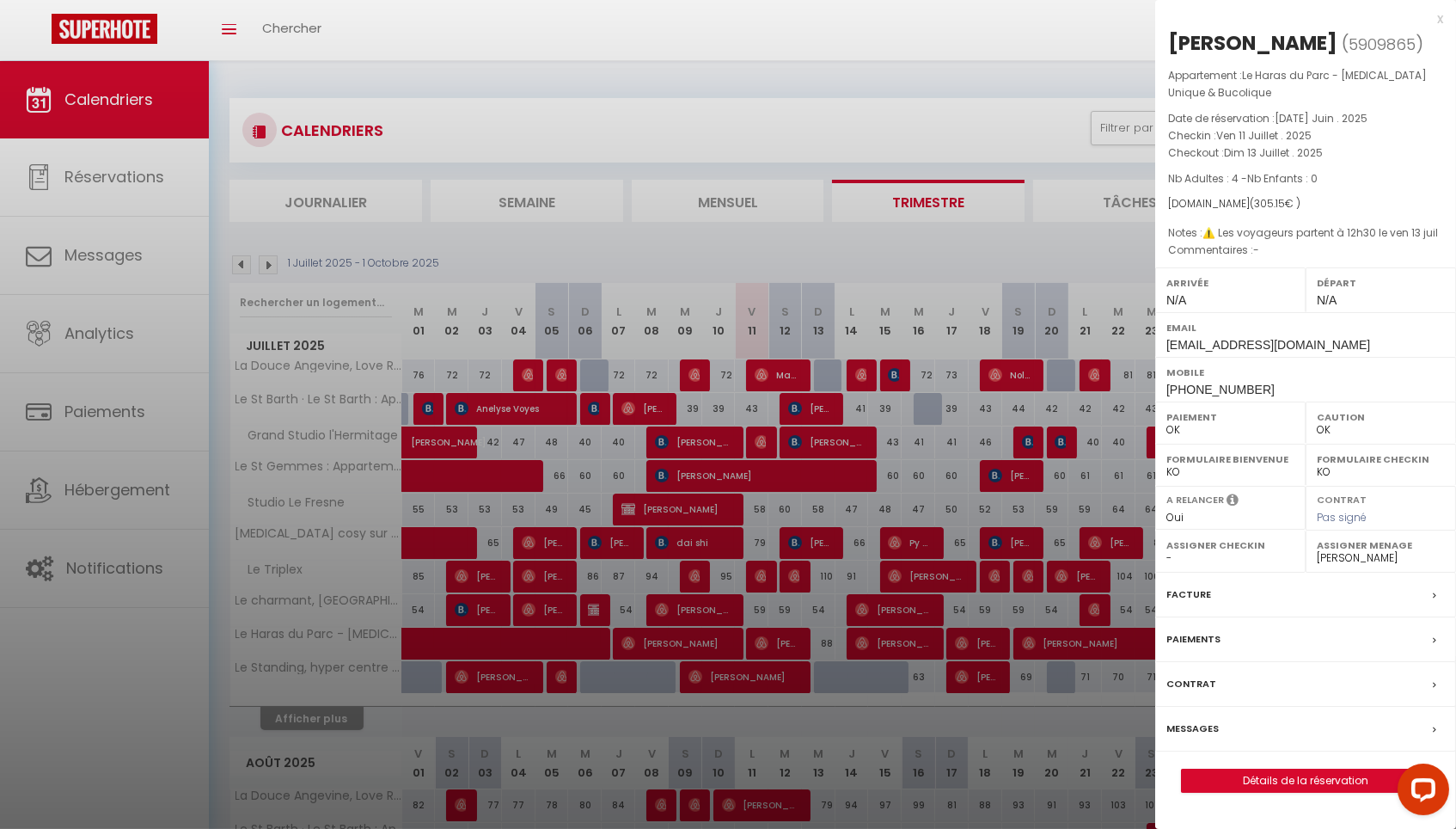 click at bounding box center (728, 414) 